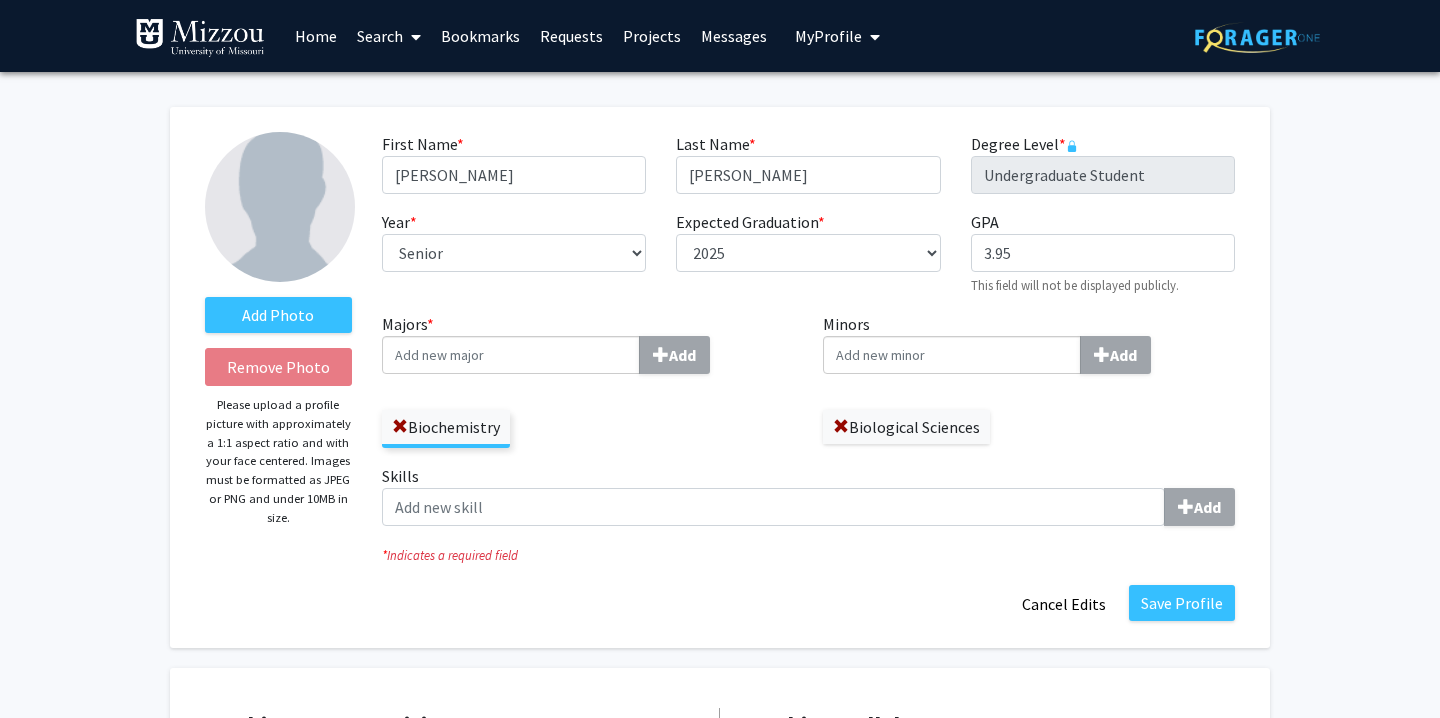 select on "senior" 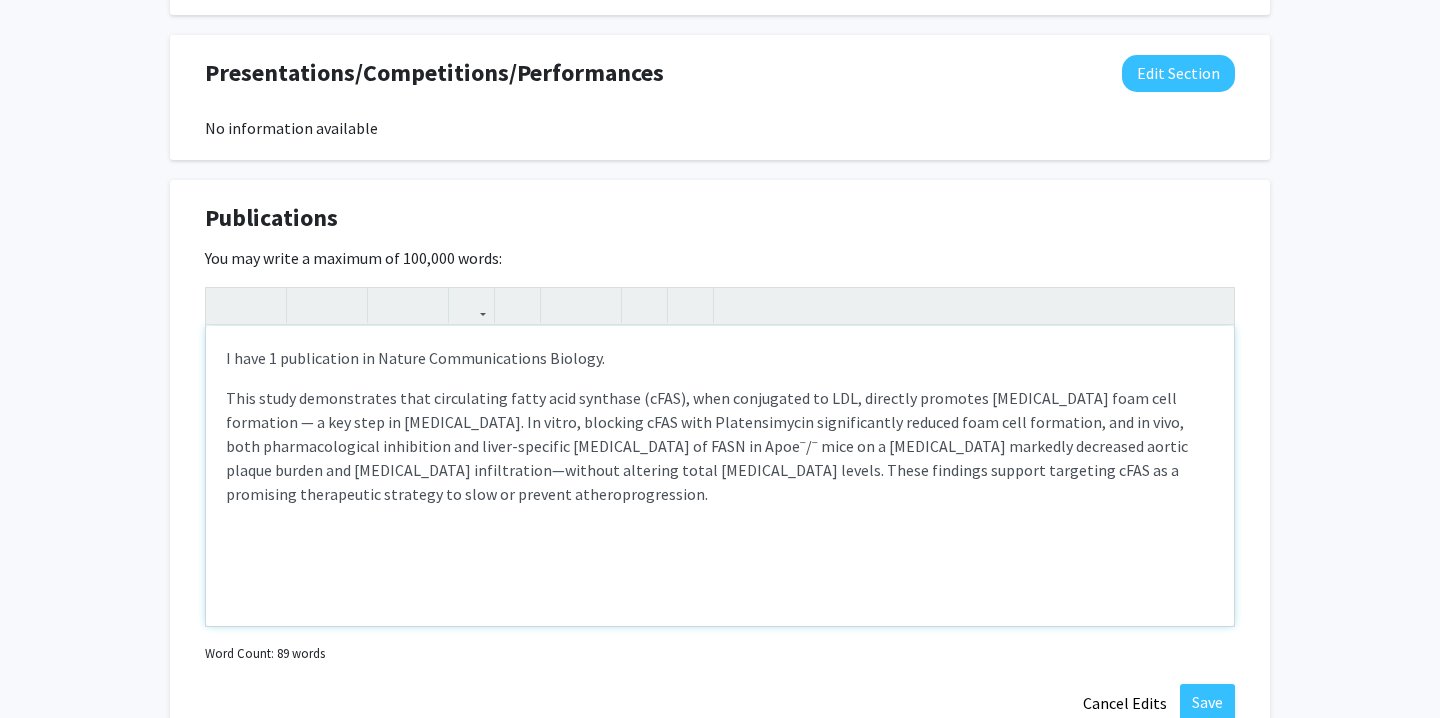 click on "This study demonstrates that circulating fatty acid synthase (cFAS), when conjugated to LDL, directly promotes macrophage foam cell formation — a key step in atherosclerosis. In vitro, blocking cFAS with Platensimycin significantly reduced foam cell formation, and in vivo, both pharmacological inhibition and liver-specific deletion of FASN in Apoe⁻/⁻ mice on a high-fat diet markedly decreased aortic plaque burden and macrophage infiltration—without altering total cholesterol levels. These findings support targeting cFAS as a promising therapeutic strategy to slow or prevent atheroprogression." at bounding box center [720, 446] 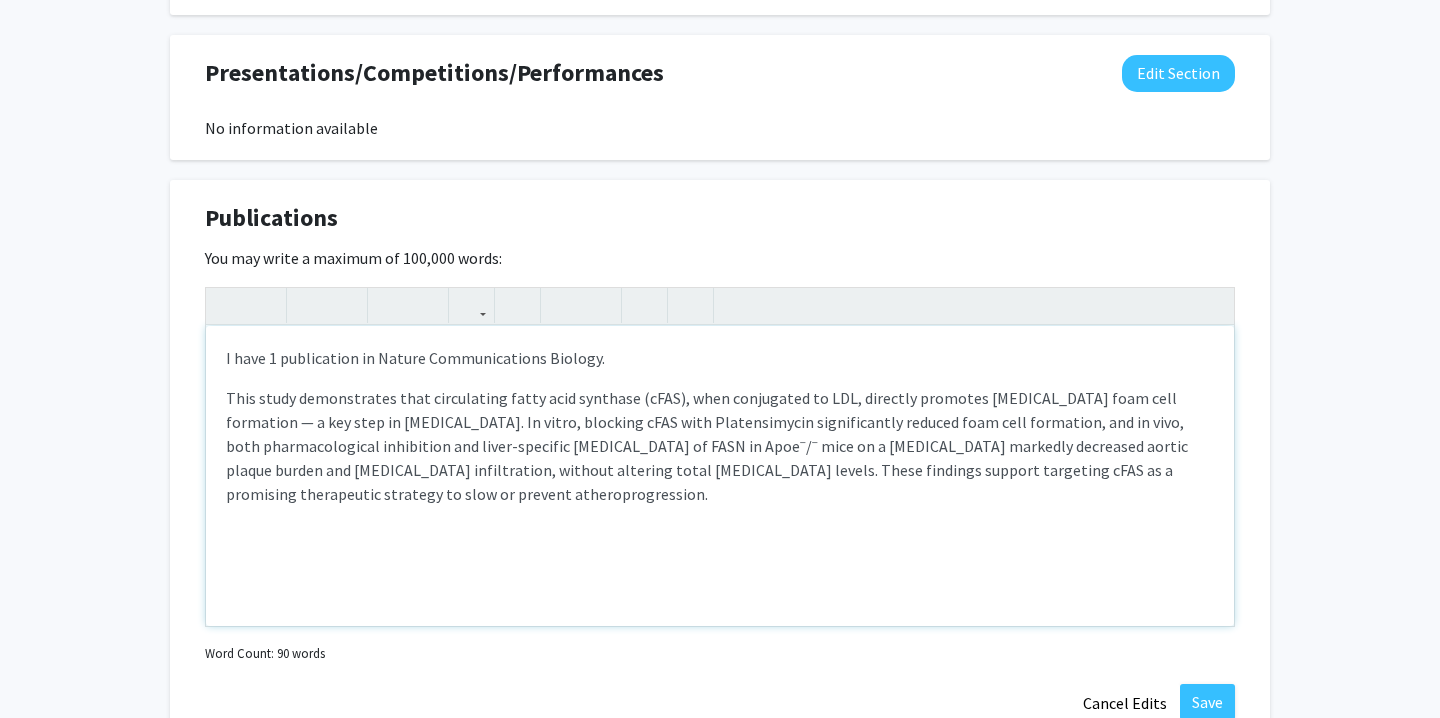 click on "This study demonstrates that circulating fatty acid synthase (cFAS), when conjugated to LDL, directly promotes macrophage foam cell formation — a key step in atherosclerosis. In vitro, blocking cFAS with Platensimycin significantly reduced foam cell formation, and in vivo, both pharmacological inhibition and liver-specific deletion of FASN in Apoe⁻/⁻ mice on a high-fat diet markedly decreased aortic plaque burden and macrophage infiltration, without altering total cholesterol levels. These findings support targeting cFAS as a promising therapeutic strategy to slow or prevent atheroprogression." at bounding box center [720, 446] 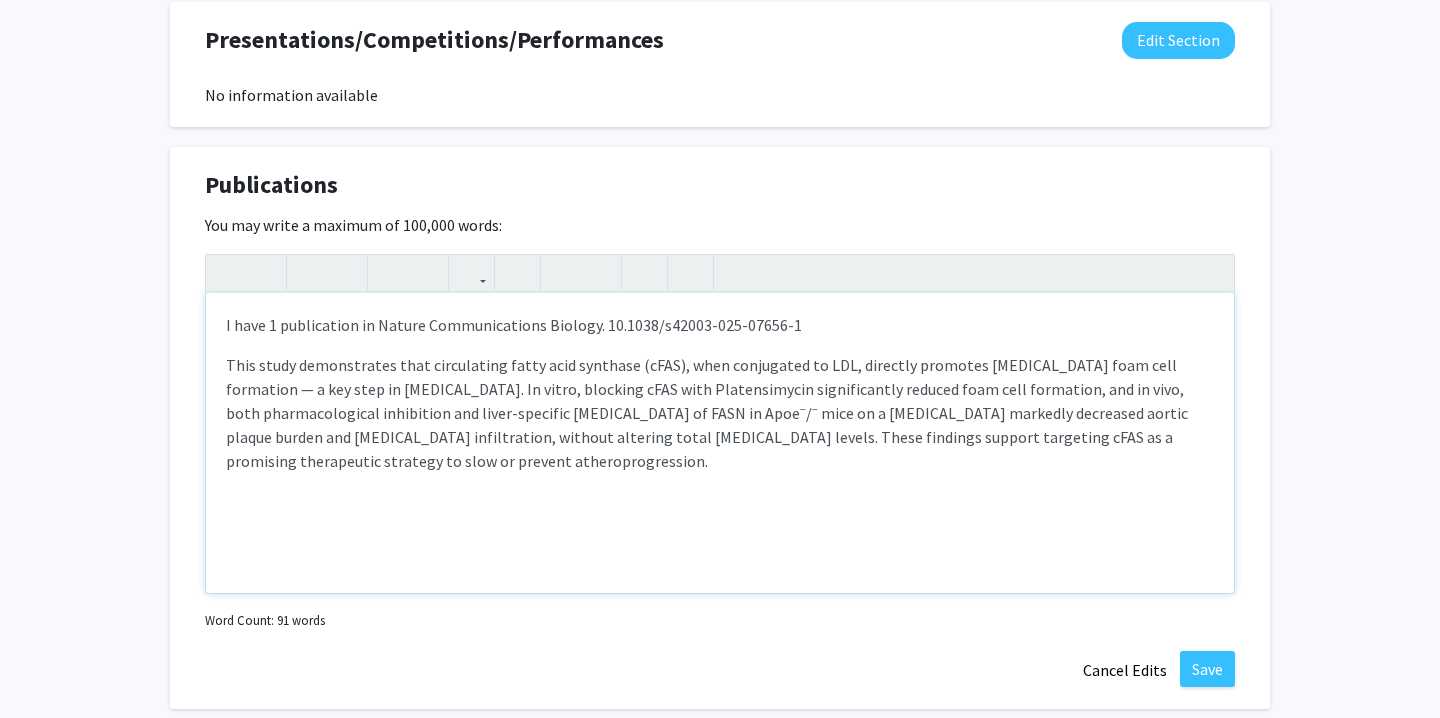 scroll, scrollTop: 1688, scrollLeft: 0, axis: vertical 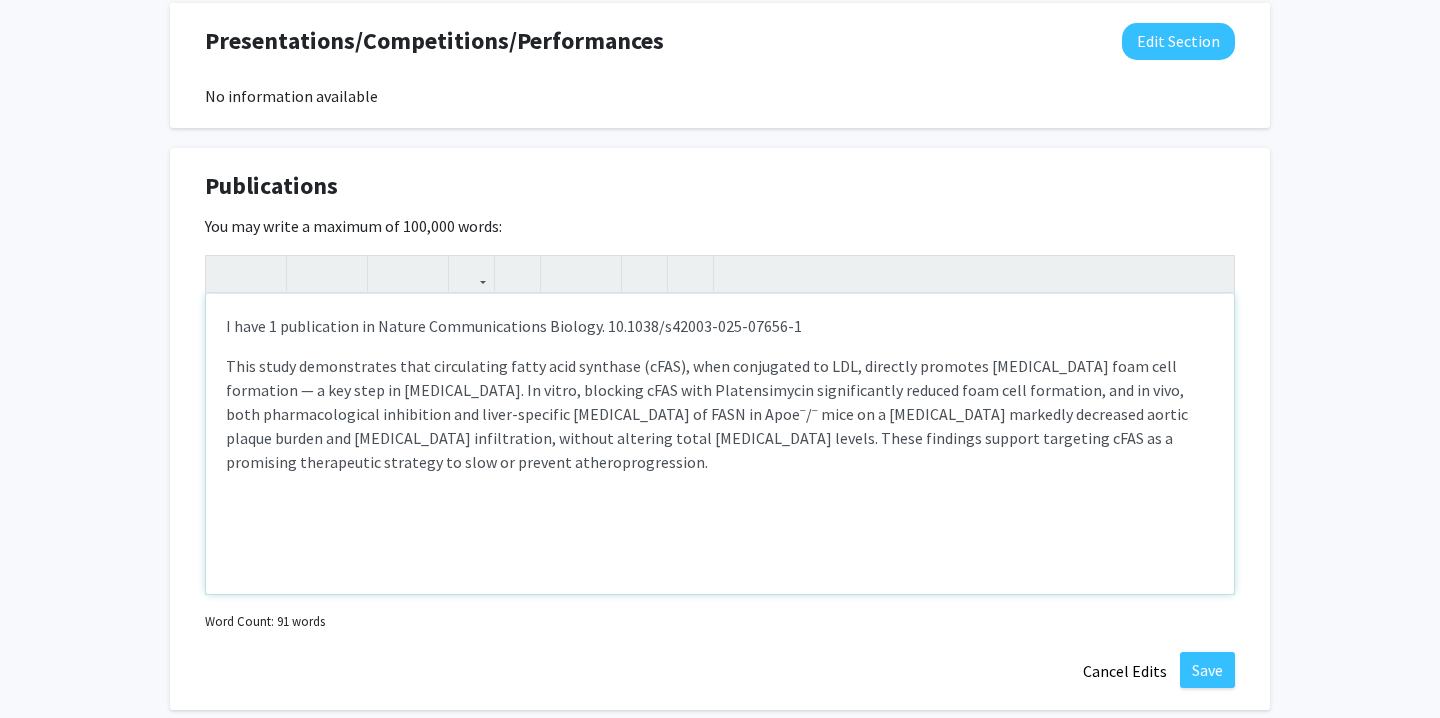 click on "This study demonstrates that circulating fatty acid synthase (cFAS), when conjugated to LDL, directly promotes macrophage foam cell formation — a key step in atherosclerosis. In vitro, blocking cFAS with Platensimycin significantly reduced foam cell formation, and in vivo, both pharmacological inhibition and liver-specific deletion of FASN in Apoe⁻/⁻ mice on a high-fat diet markedly decreased aortic plaque burden and macrophage infiltration, without altering total cholesterol levels. These findings support targeting cFAS as a promising therapeutic strategy to slow or prevent atheroprogression." at bounding box center (720, 414) 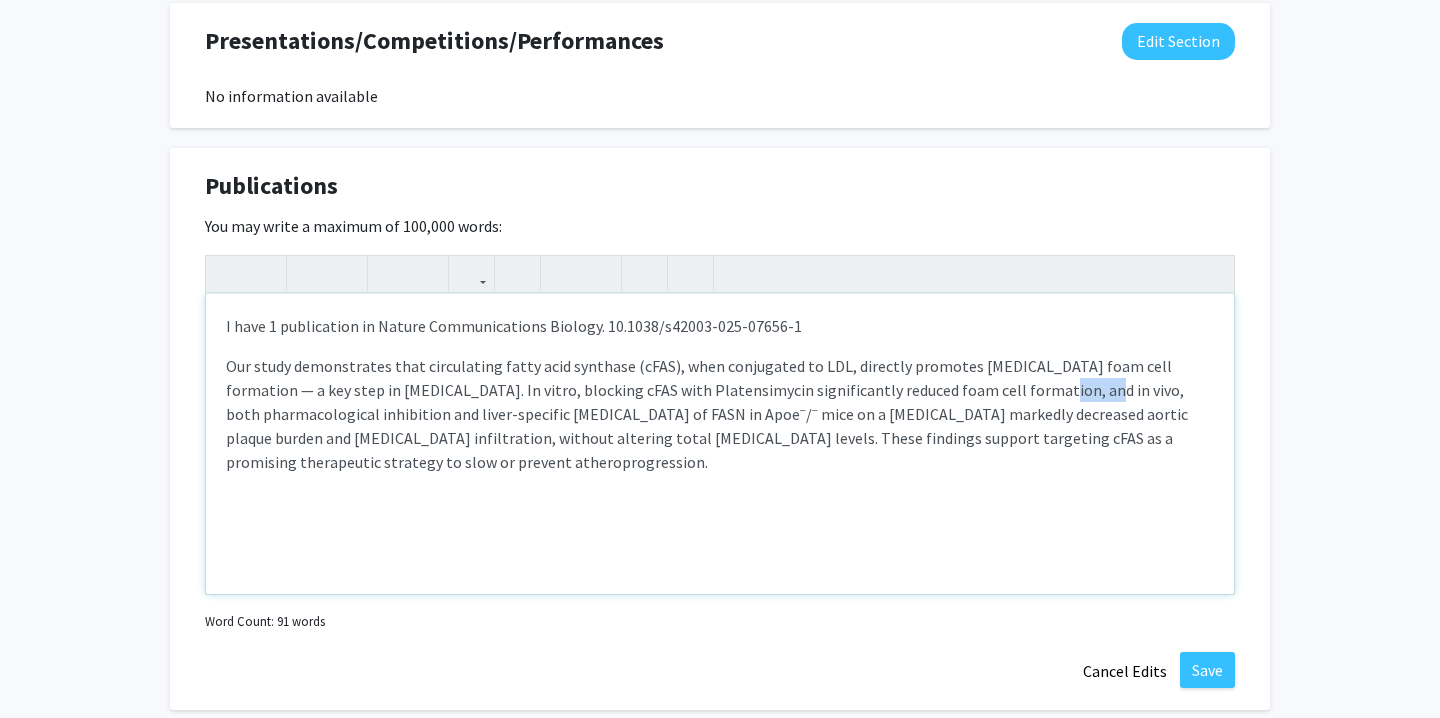 type on "<p>I have 1 publication in Nature Communications Biology. 10.1038/s42003-025-07656-1</p><p>Our study demonstrates that circulating fatty acid synthase (cFAS), when conjugated to LDL, directly promotes macrophage foam cell formation — a key step in atherosclerosis. In vitro, blocking cFAS with Platensimycin significantly reduced foam cell formation. In vivo, both pharmacological inhibition and liver-specific deletion of FASN in Apoe⁻/⁻ mice on a high-fat diet markedly decreased aortic plaque burden and macrophage infiltration, without altering total cholesterol levels. These findings support targeting cFAS as a promising therapeutic strategy to slow or prevent atheroprogression.</p>" 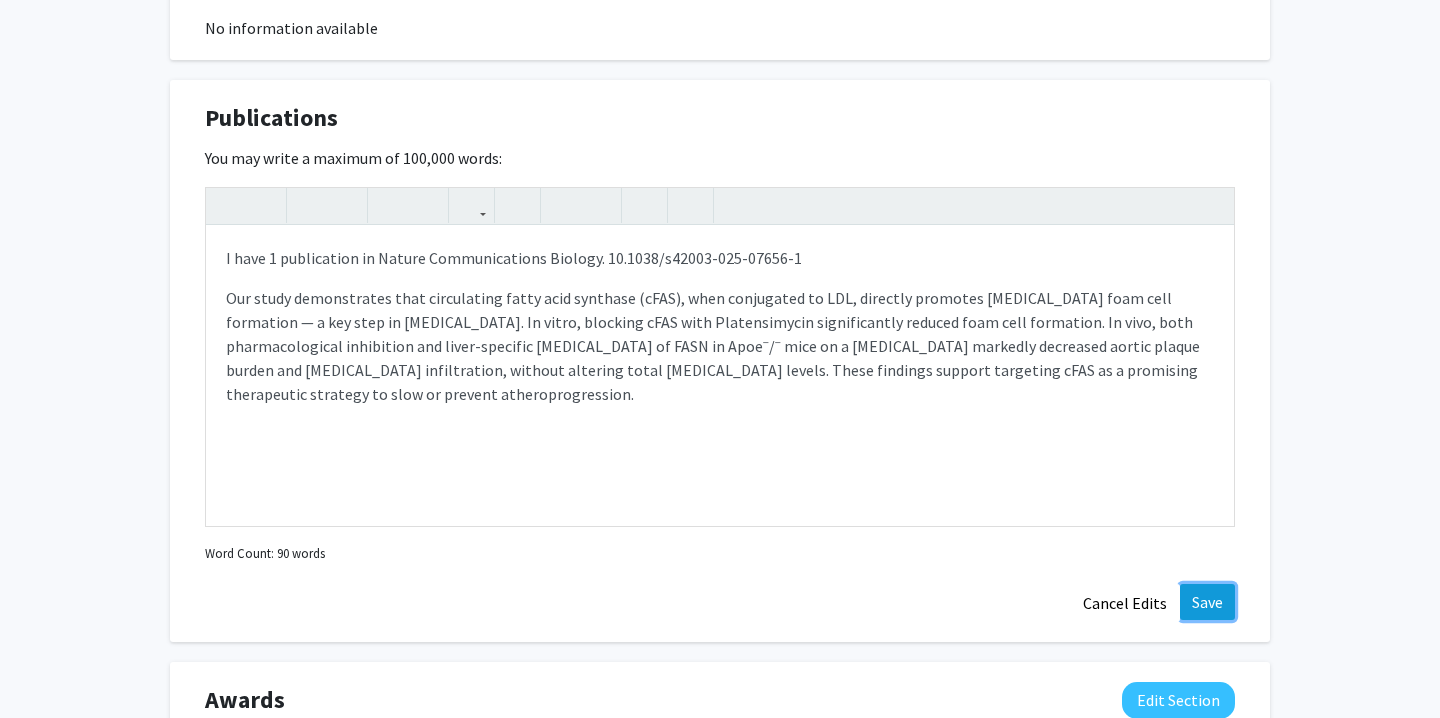 click on "Save" 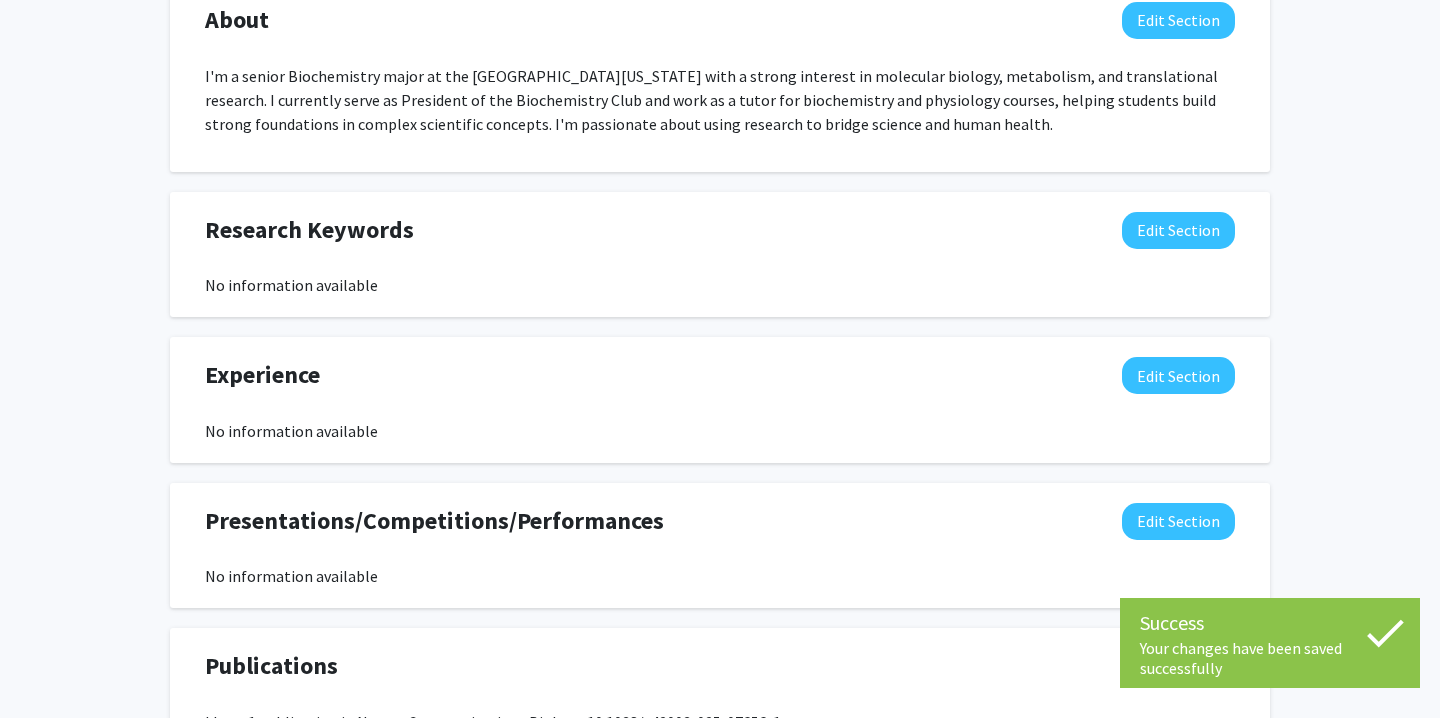 scroll, scrollTop: 1205, scrollLeft: 0, axis: vertical 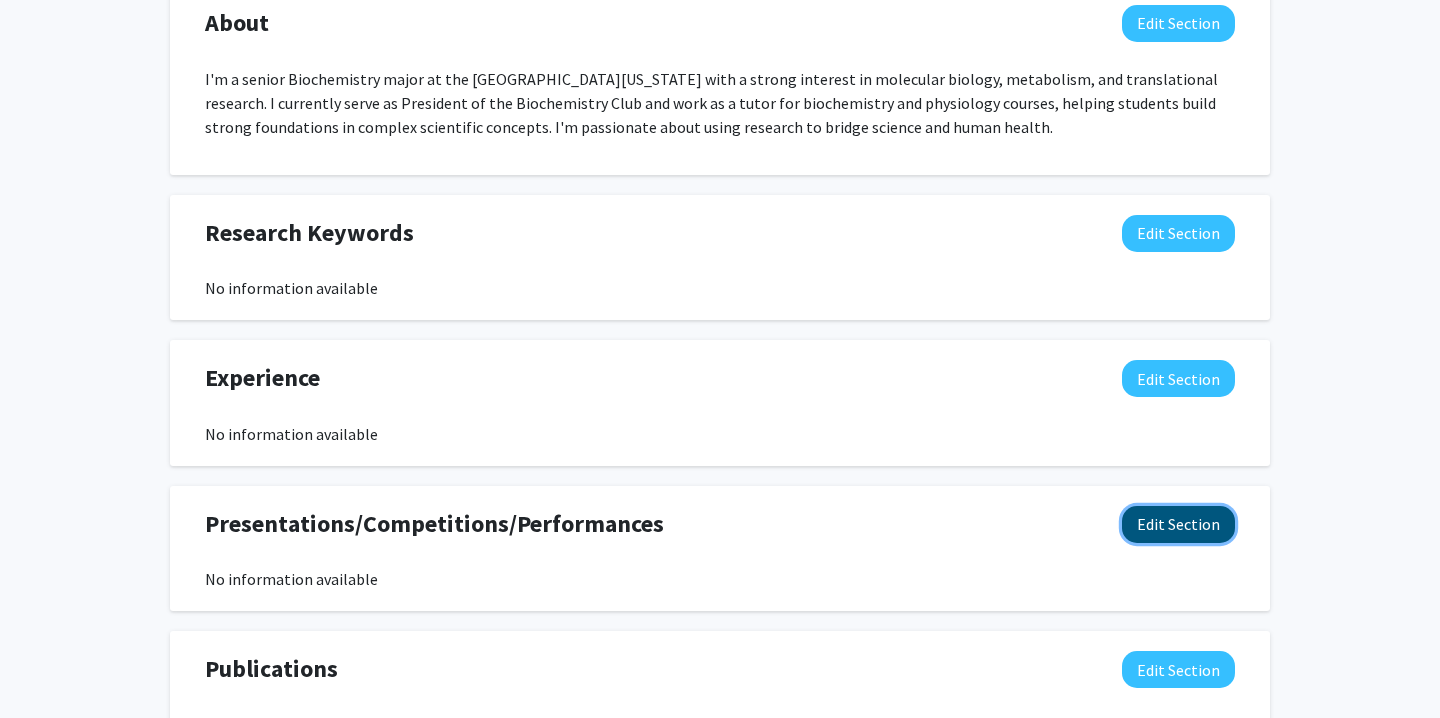 click on "Edit Section" 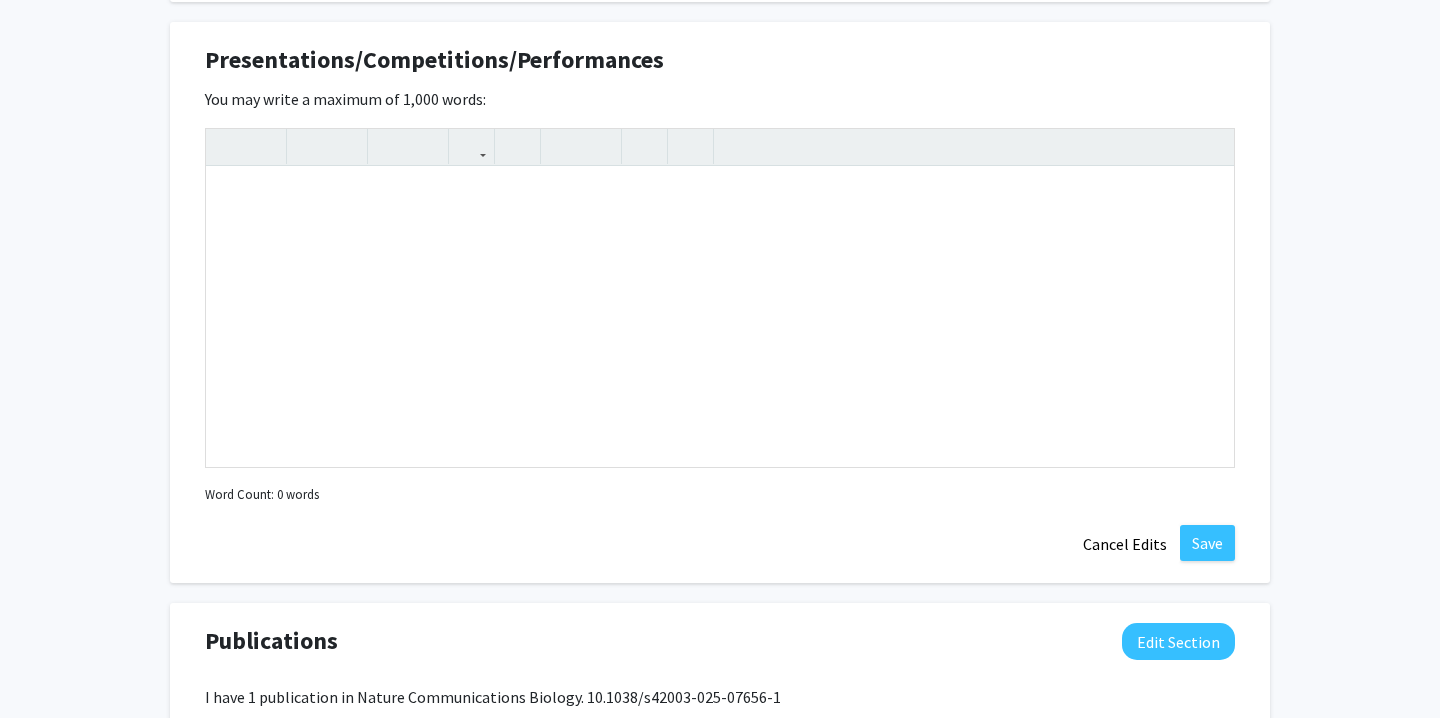 scroll, scrollTop: 1652, scrollLeft: 0, axis: vertical 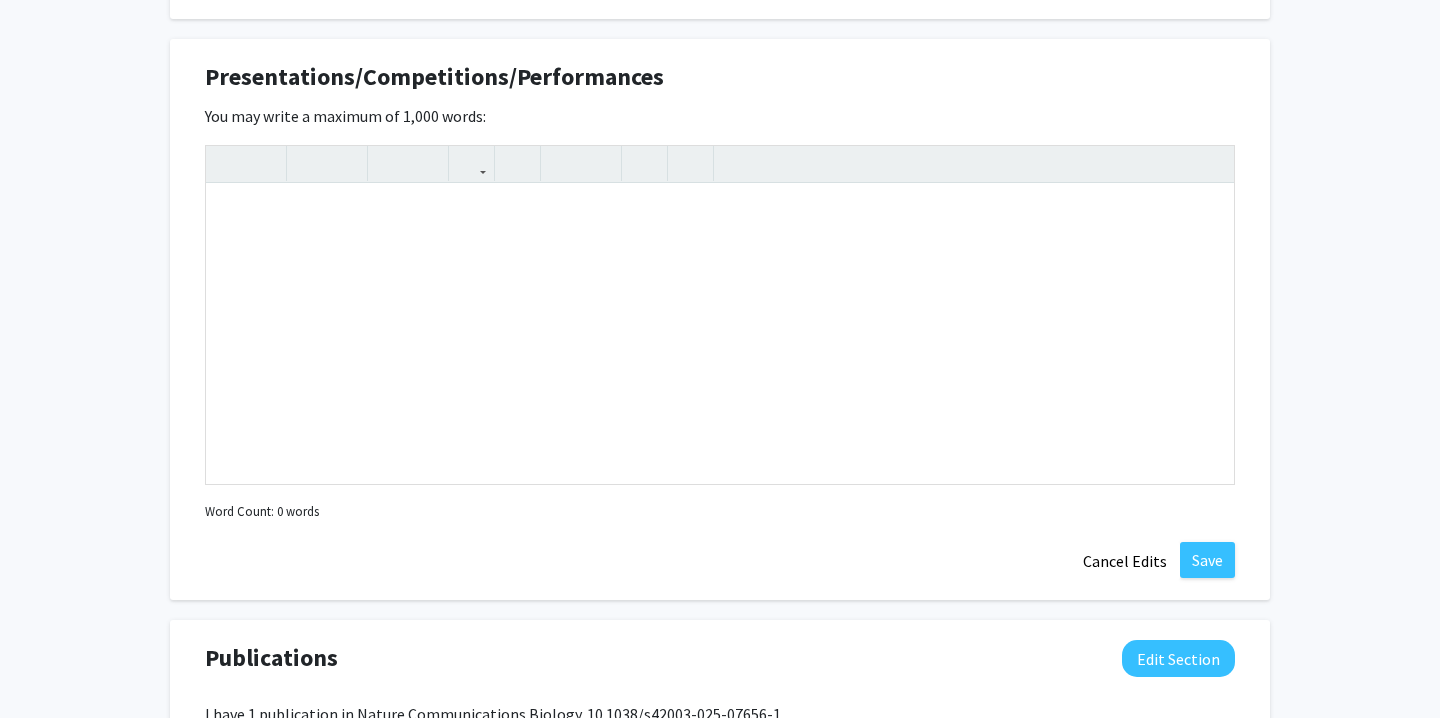 click on "Presentations/Competitions/Performances" 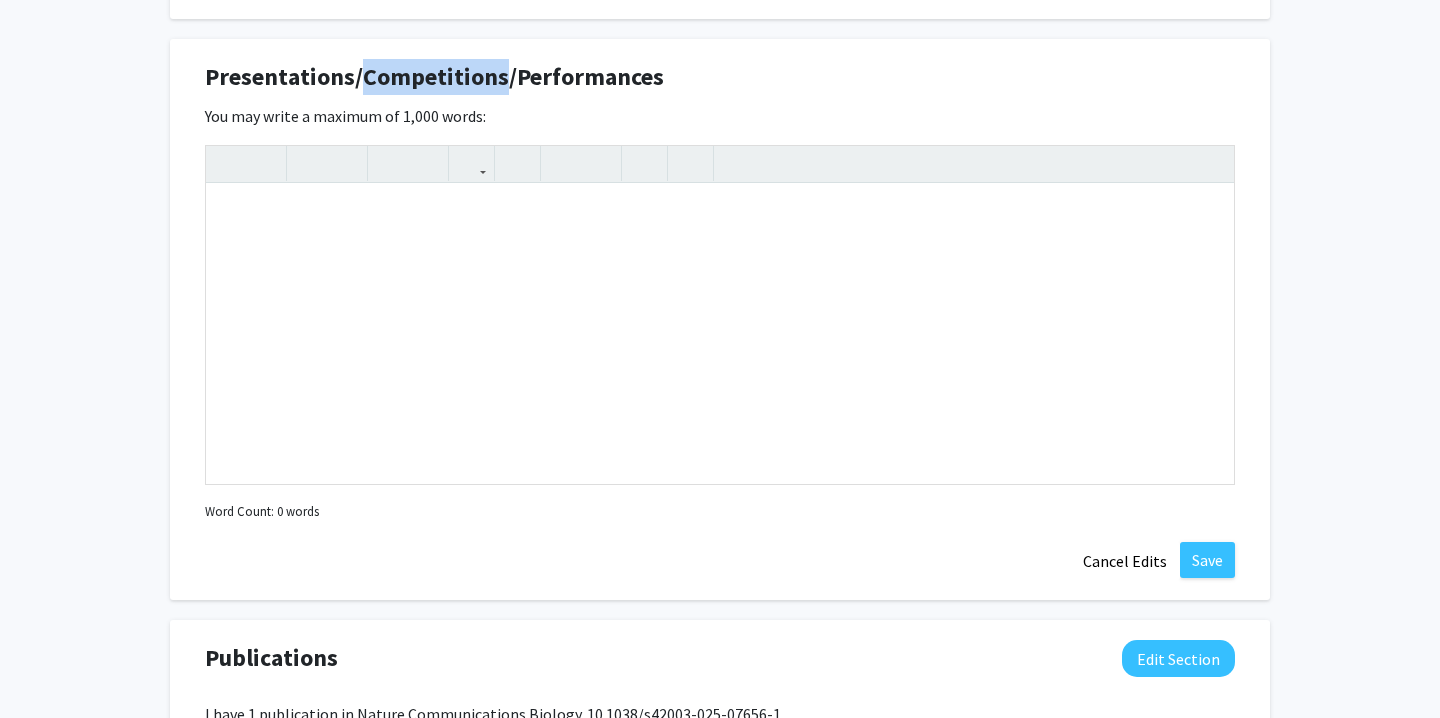 click on "Presentations/Competitions/Performances" 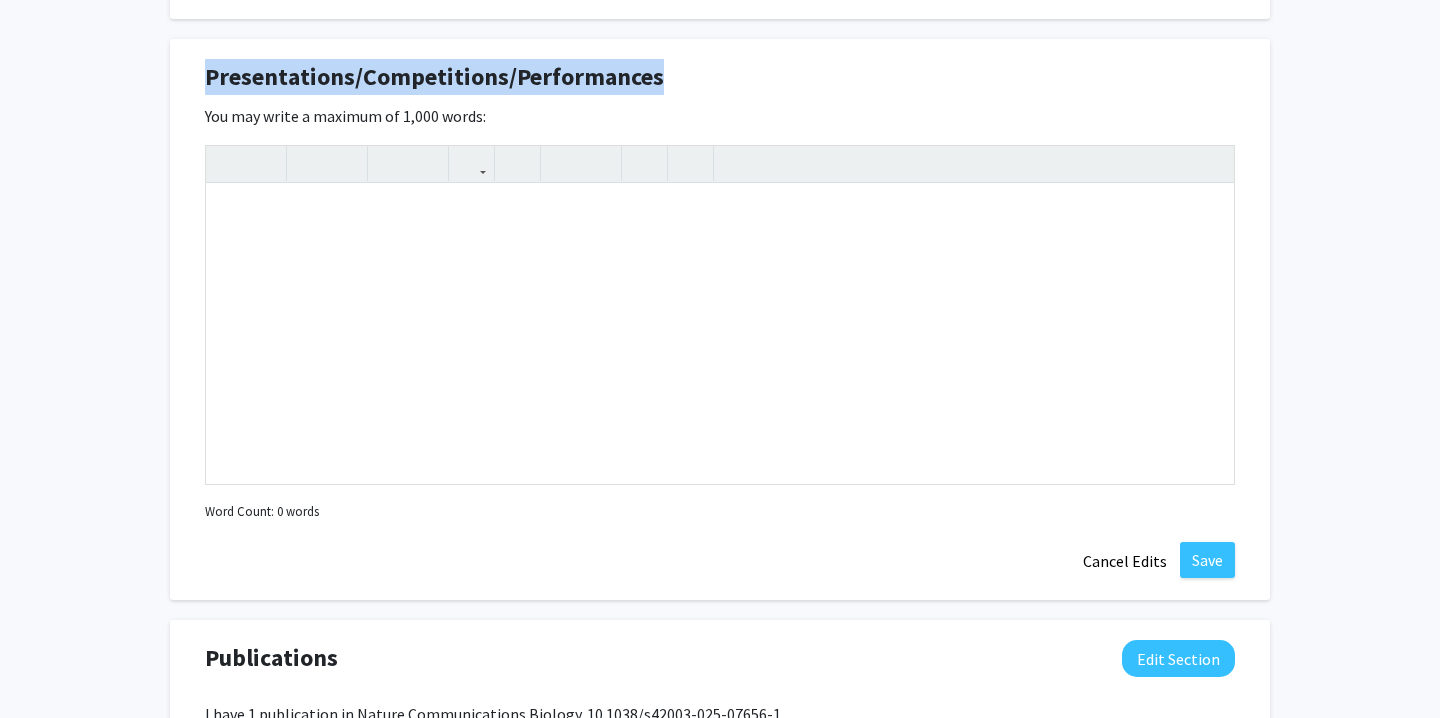 click on "Presentations/Competitions/Performances" 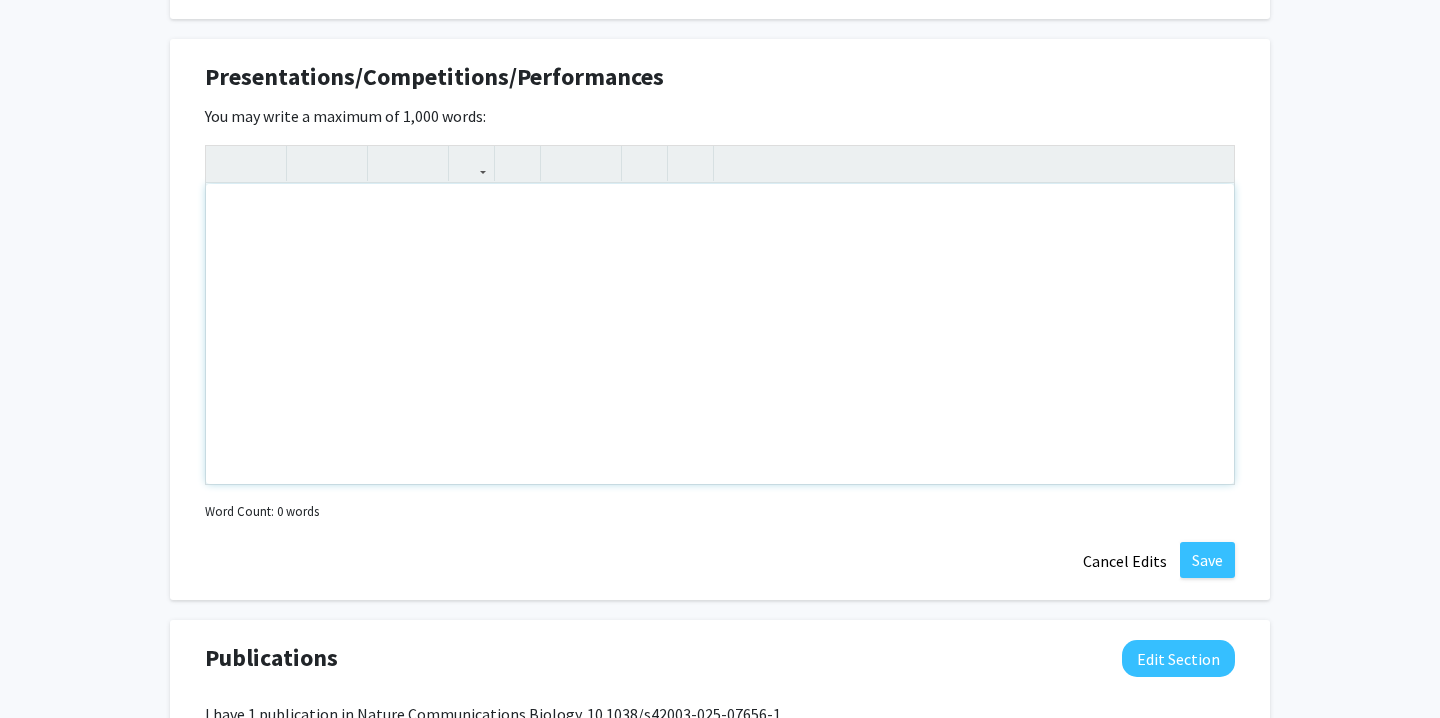 click at bounding box center (720, 334) 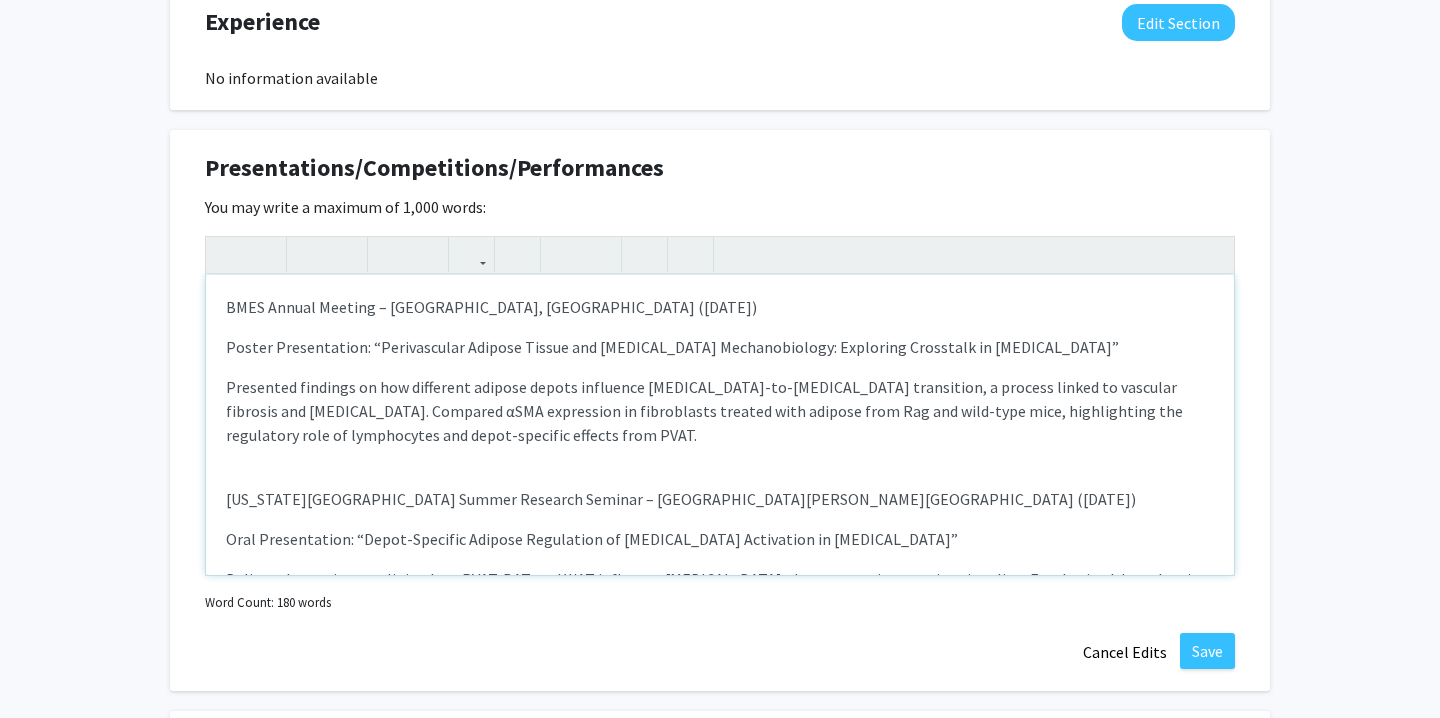 scroll, scrollTop: 1558, scrollLeft: 0, axis: vertical 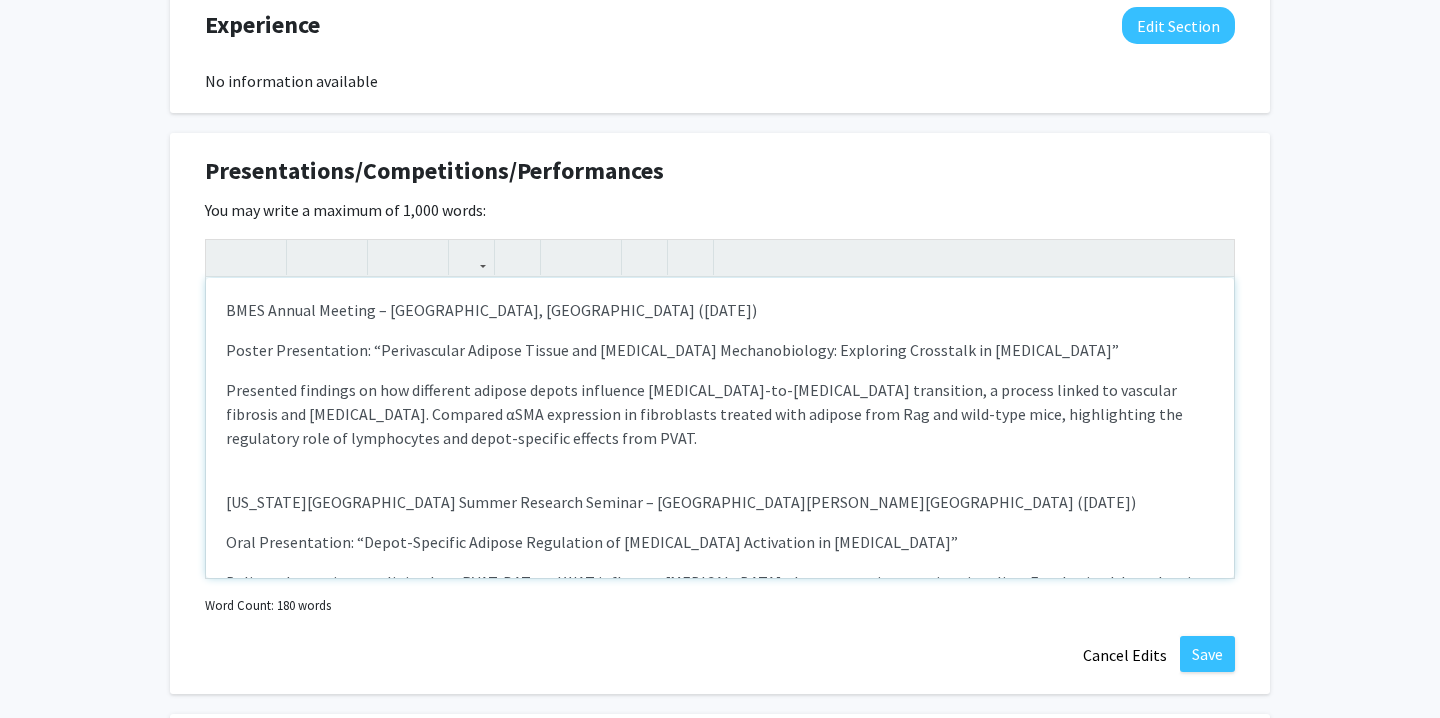 click on "BMES Annual Meeting – Baltimore, MD (October 2024)" at bounding box center [720, 310] 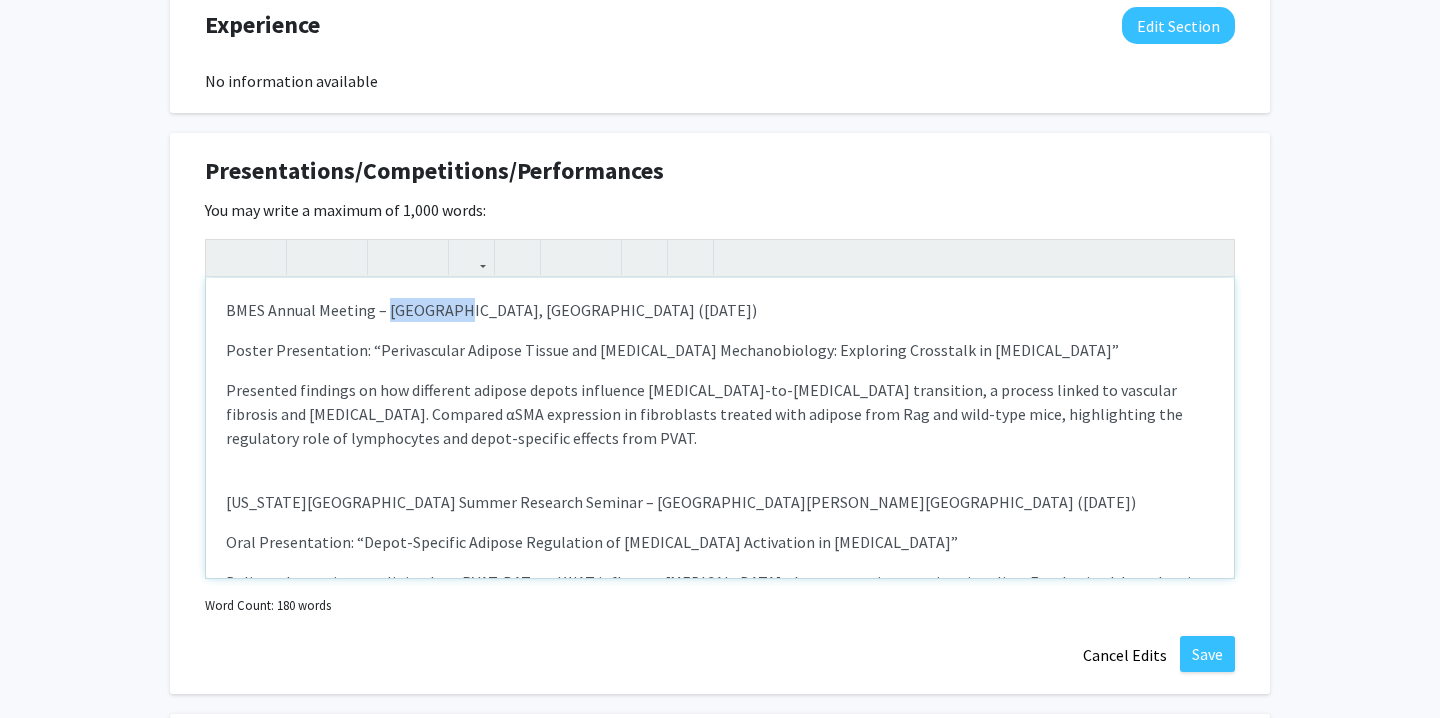 click on "BMES Annual Meeting – Baltimore, MD (October 2024)" at bounding box center [720, 310] 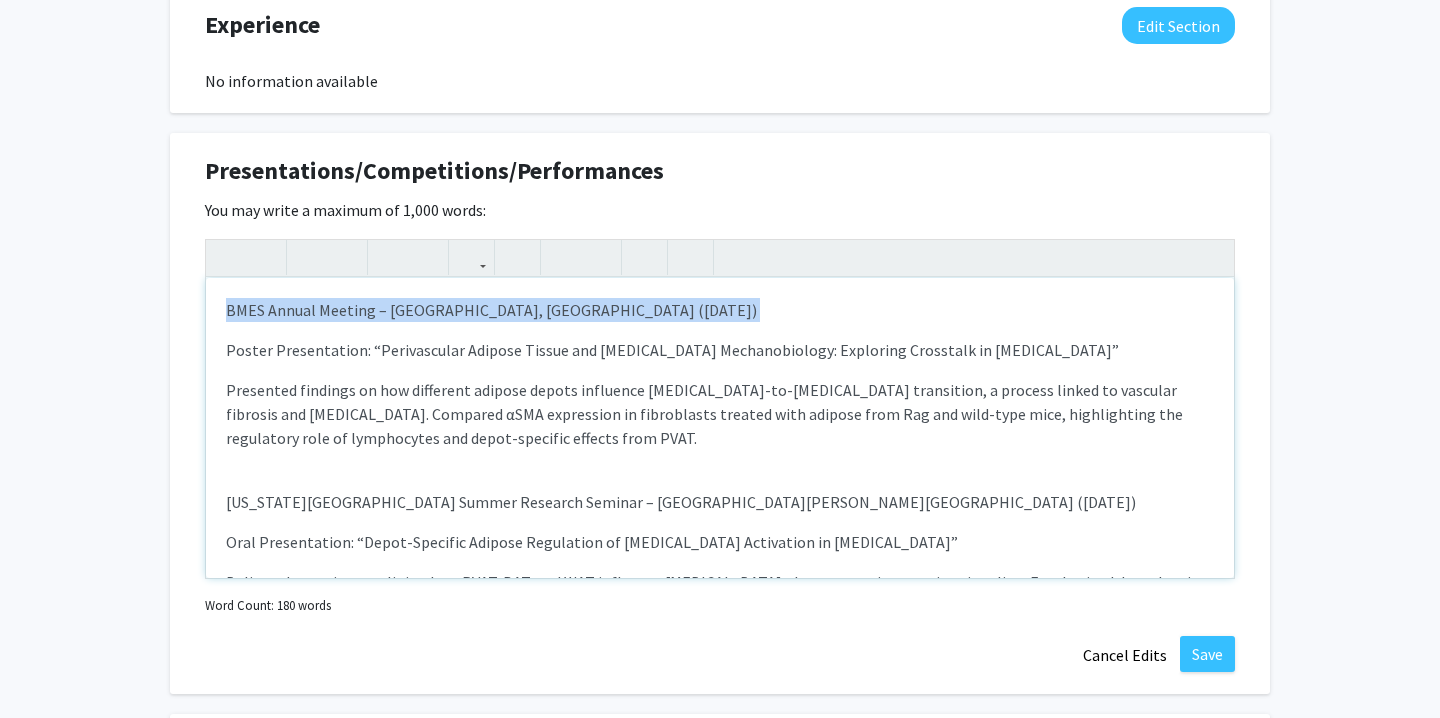 click on "BMES Annual Meeting – Baltimore, MD (October 2024)" at bounding box center [720, 310] 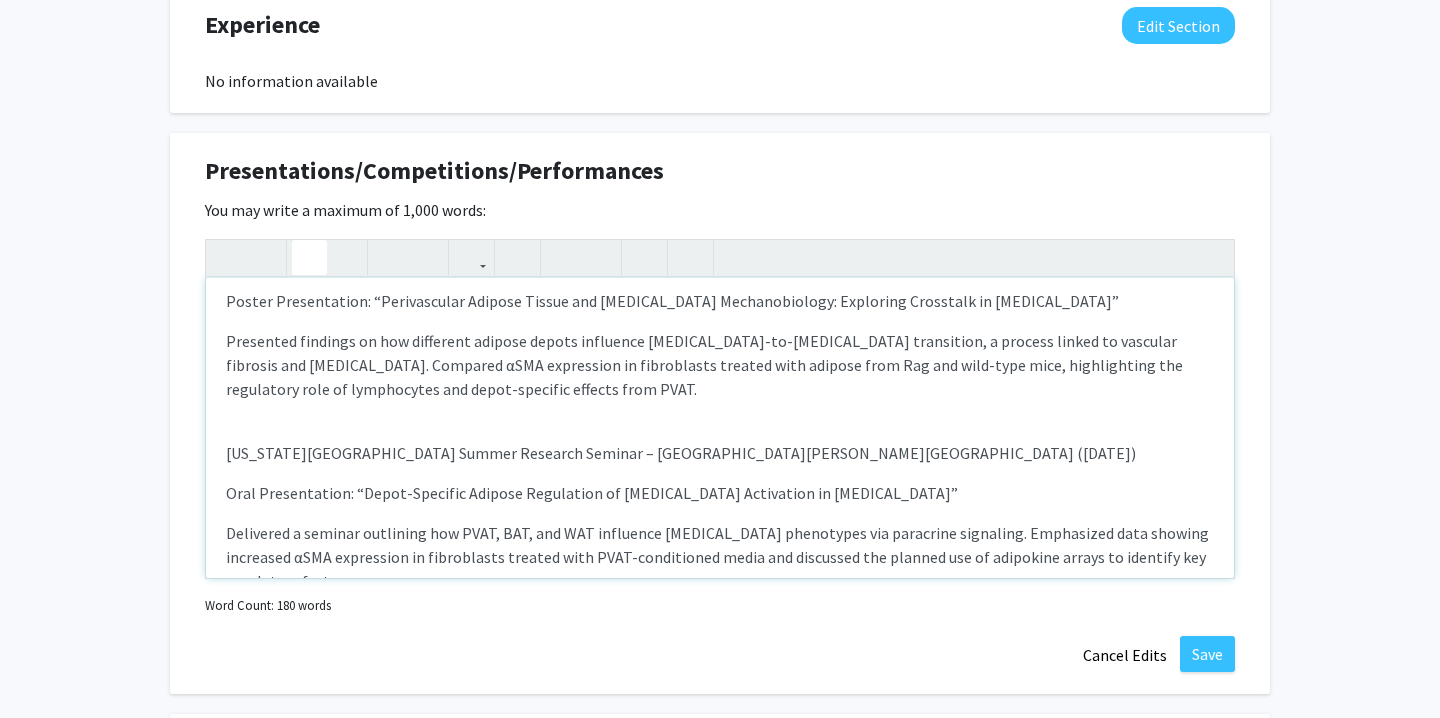 scroll, scrollTop: 51, scrollLeft: 0, axis: vertical 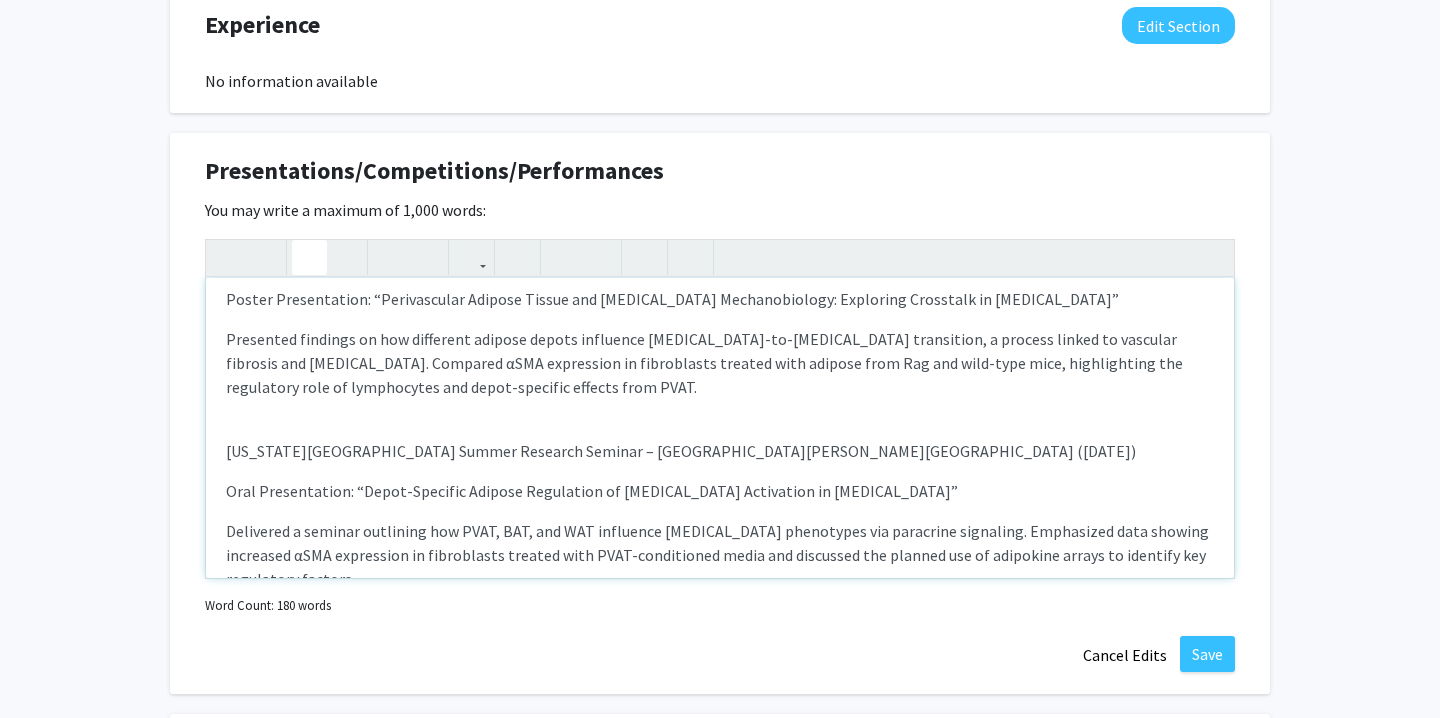 click on "Washington University Summer Research Seminar – St. Louis, MO (August 2024)" at bounding box center [720, 451] 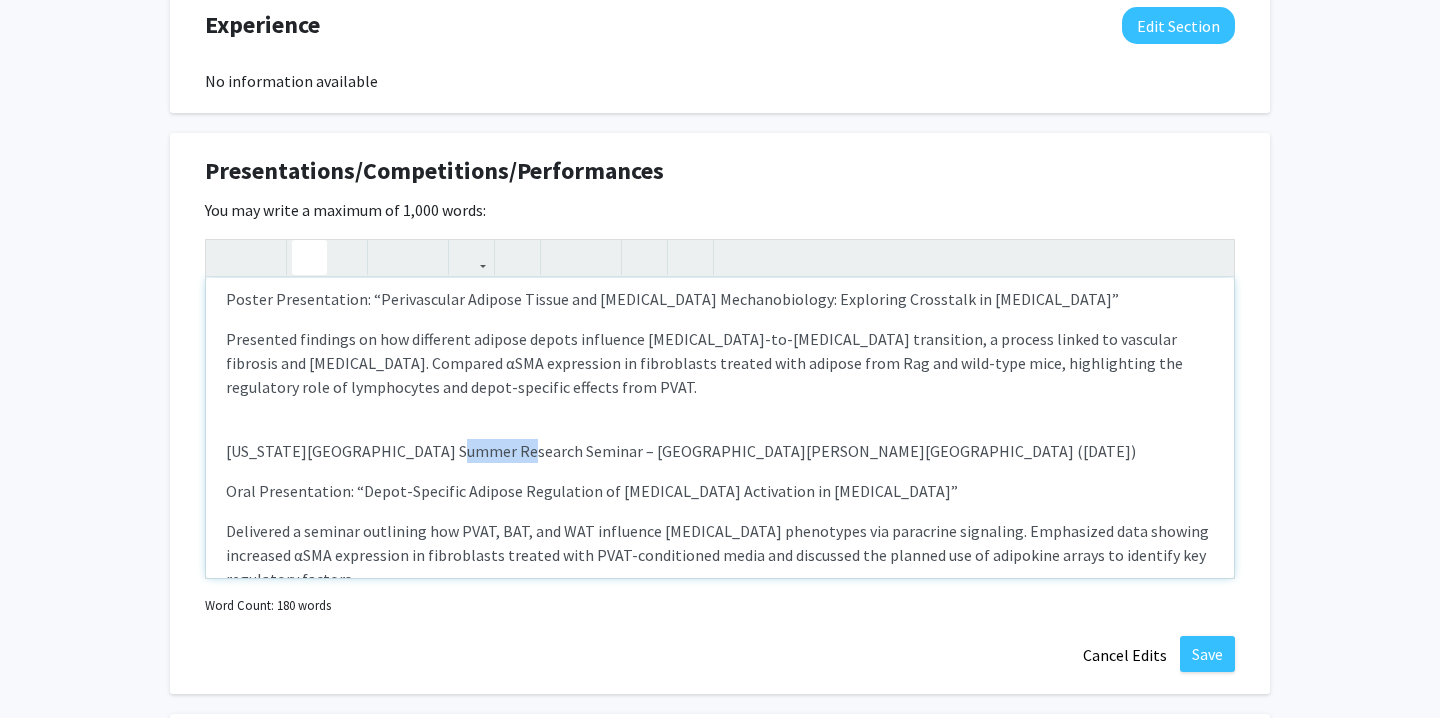 click on "Washington University Summer Research Seminar – St. Louis, MO (August 2024)" at bounding box center [720, 451] 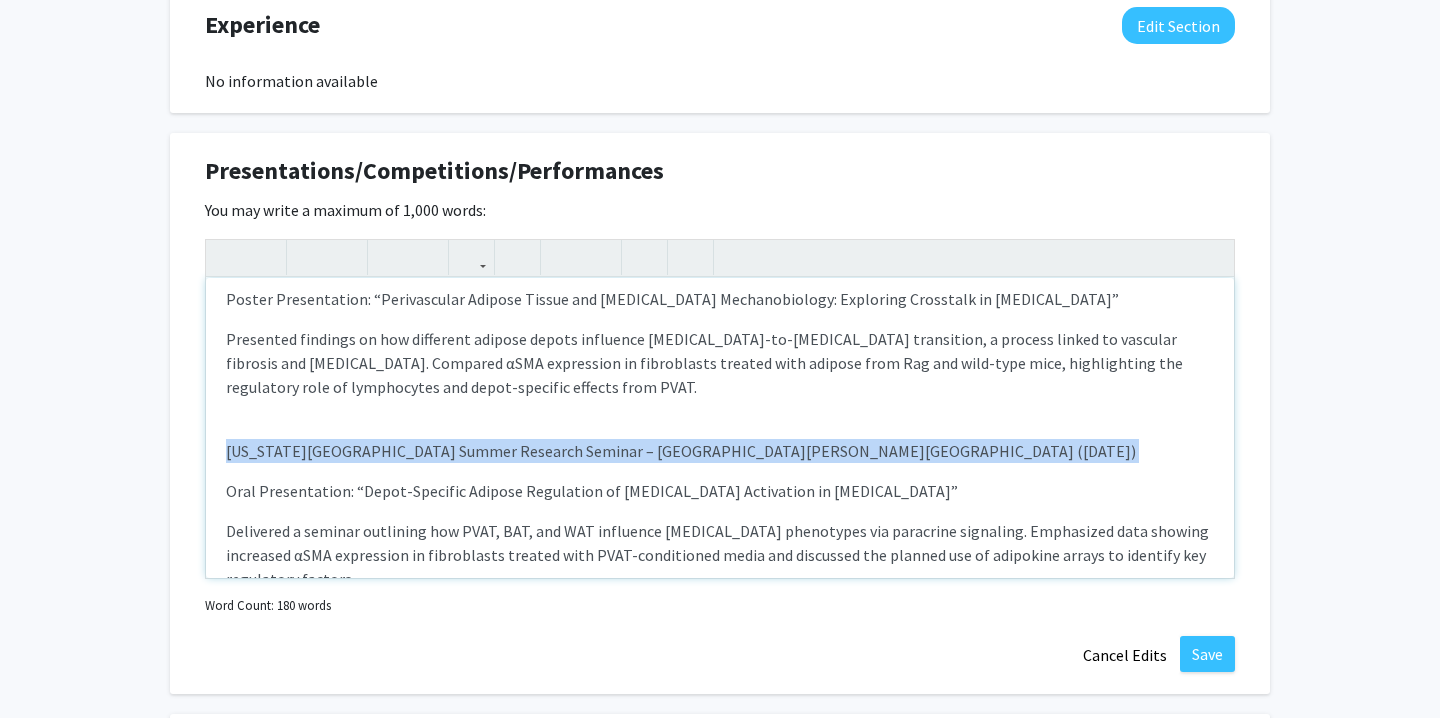 click on "Washington University Summer Research Seminar – St. Louis, MO (August 2024)" at bounding box center (720, 451) 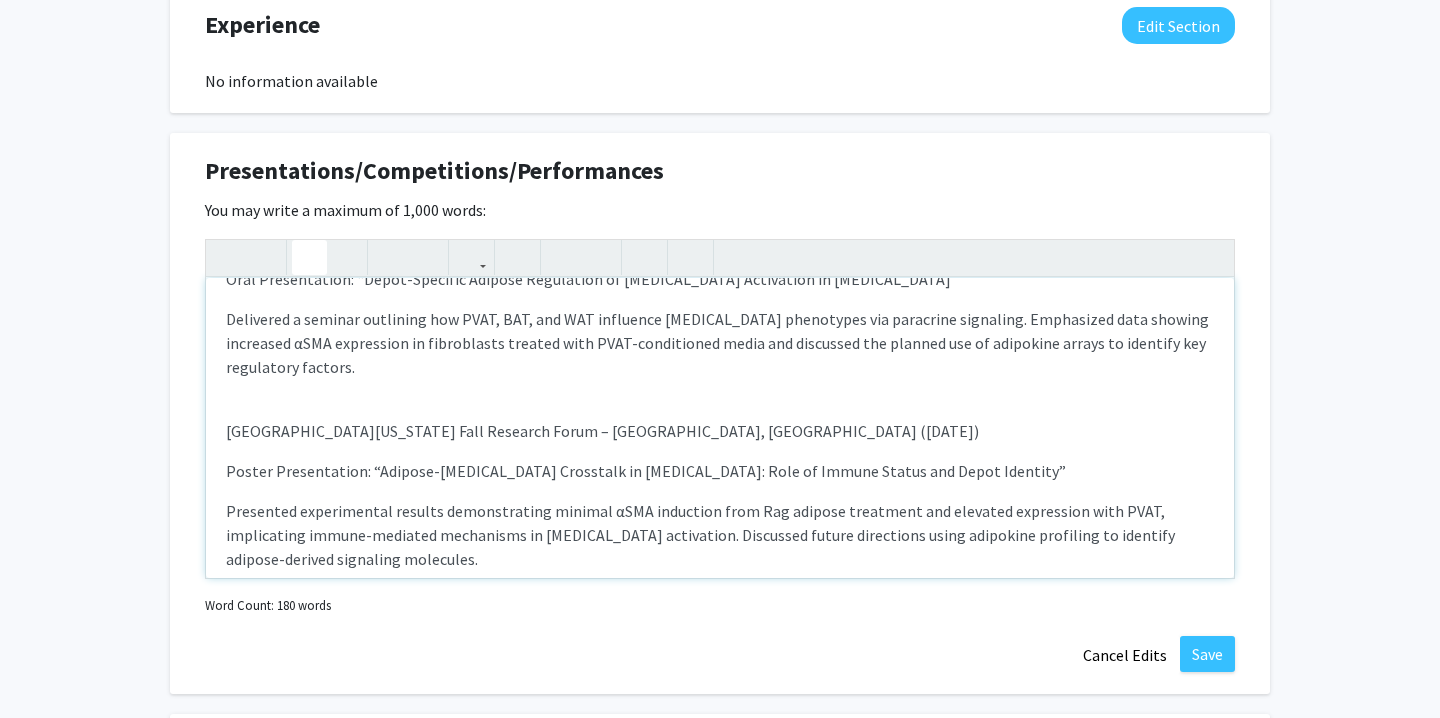 scroll, scrollTop: 310, scrollLeft: 0, axis: vertical 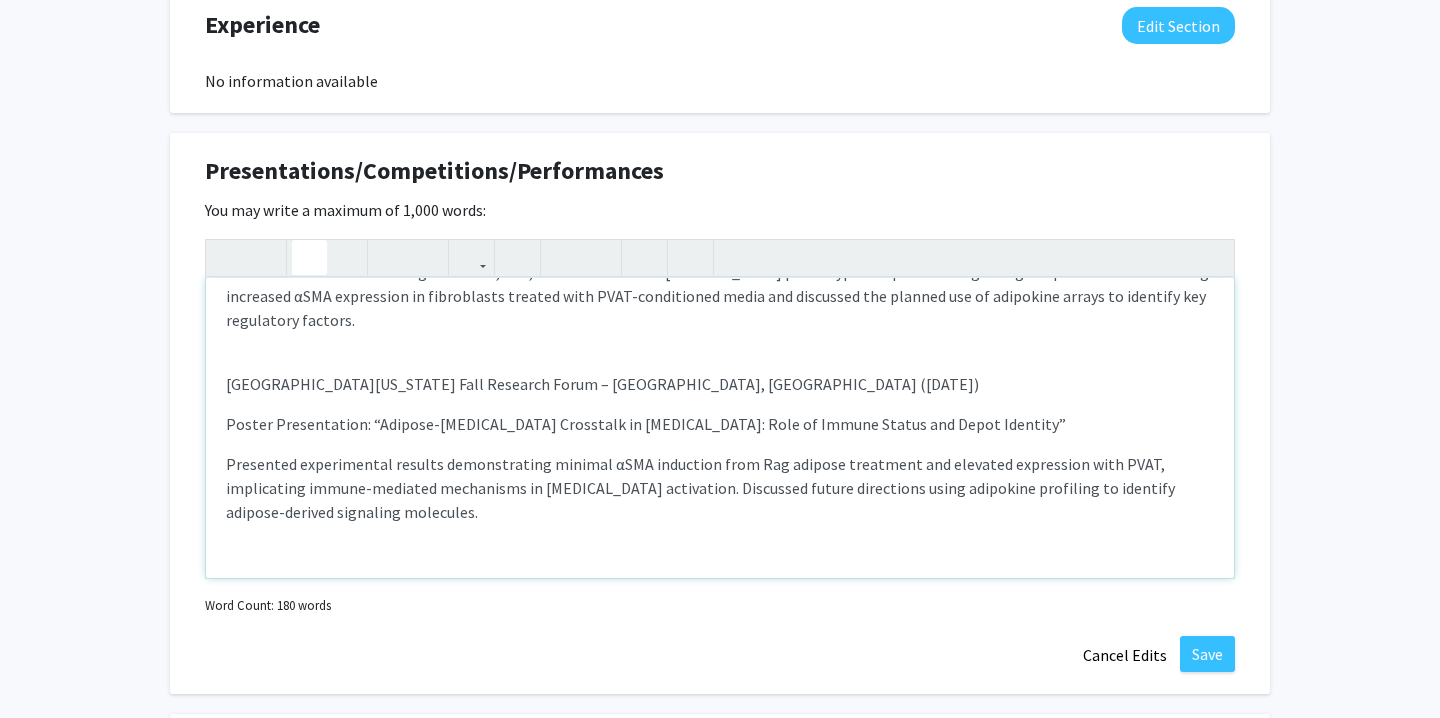 click on "University of Missouri Fall Research Forum – Columbia, MO (November 2024)" at bounding box center (720, 384) 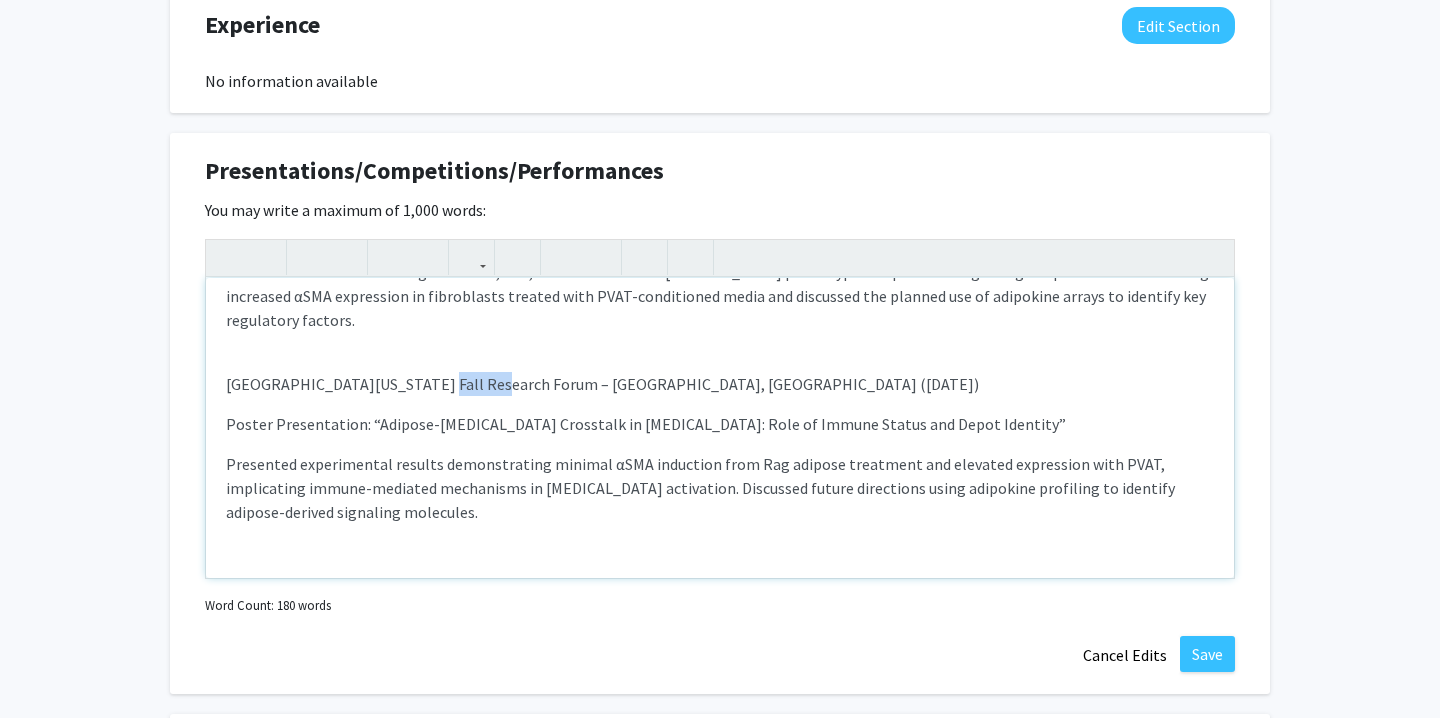 click on "University of Missouri Fall Research Forum – Columbia, MO (November 2024)" at bounding box center (720, 384) 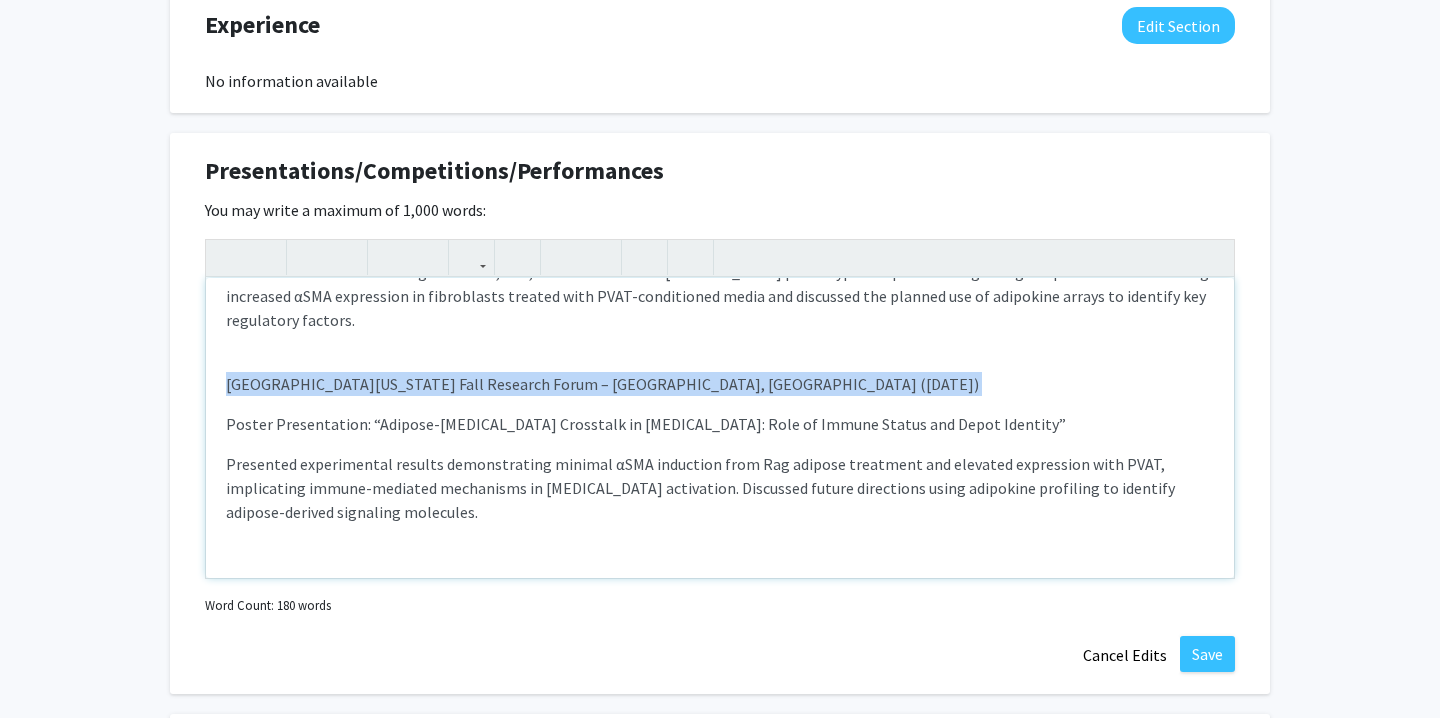 click on "University of Missouri Fall Research Forum – Columbia, MO (November 2024)" at bounding box center (720, 384) 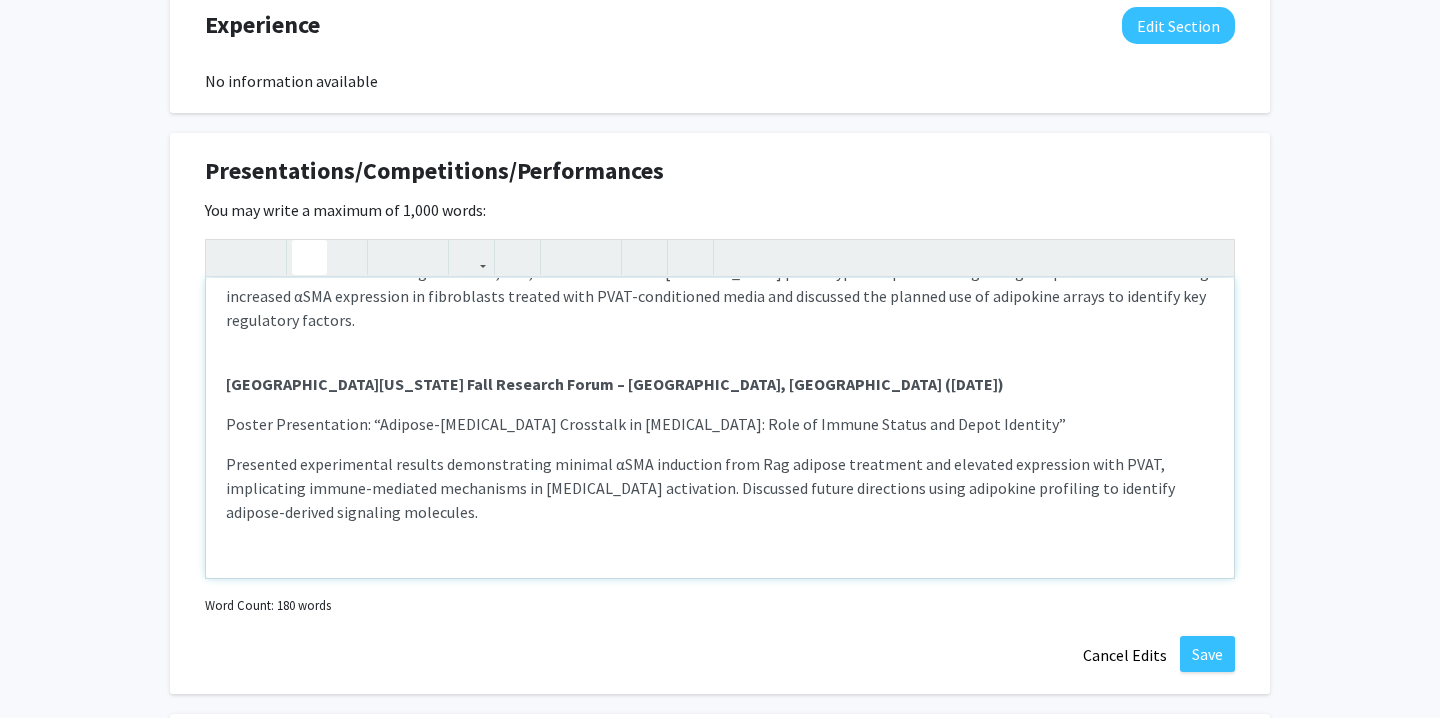click on "BMES Annual Meeting – Baltimore, MD (October 2024) Poster Presentation: “Perivascular Adipose Tissue and Fibroblast Mechanobiology: Exploring Crosstalk in Hypertension” Presented findings on how different adipose depots influence fibroblast-to-myofibroblast transition, a process linked to vascular fibrosis and hypertension. Compared αSMA expression in fibroblasts treated with adipose from Rag and wild-type mice, highlighting the regulatory role of lymphocytes and depot-specific effects from PVAT. Washington University Summer Research Seminar – St. Louis, MO (August 2024) Oral Presentation: “Depot-Specific Adipose Regulation of Fibroblast Activation in Hypertension” Delivered a seminar outlining how PVAT, BAT, and WAT influence fibroblast phenotypes via paracrine signaling. Emphasized data showing increased αSMA expression in fibroblasts treated with PVAT-conditioned media and discussed the planned use of adipokine arrays to identify key regulatory factors." at bounding box center (720, 428) 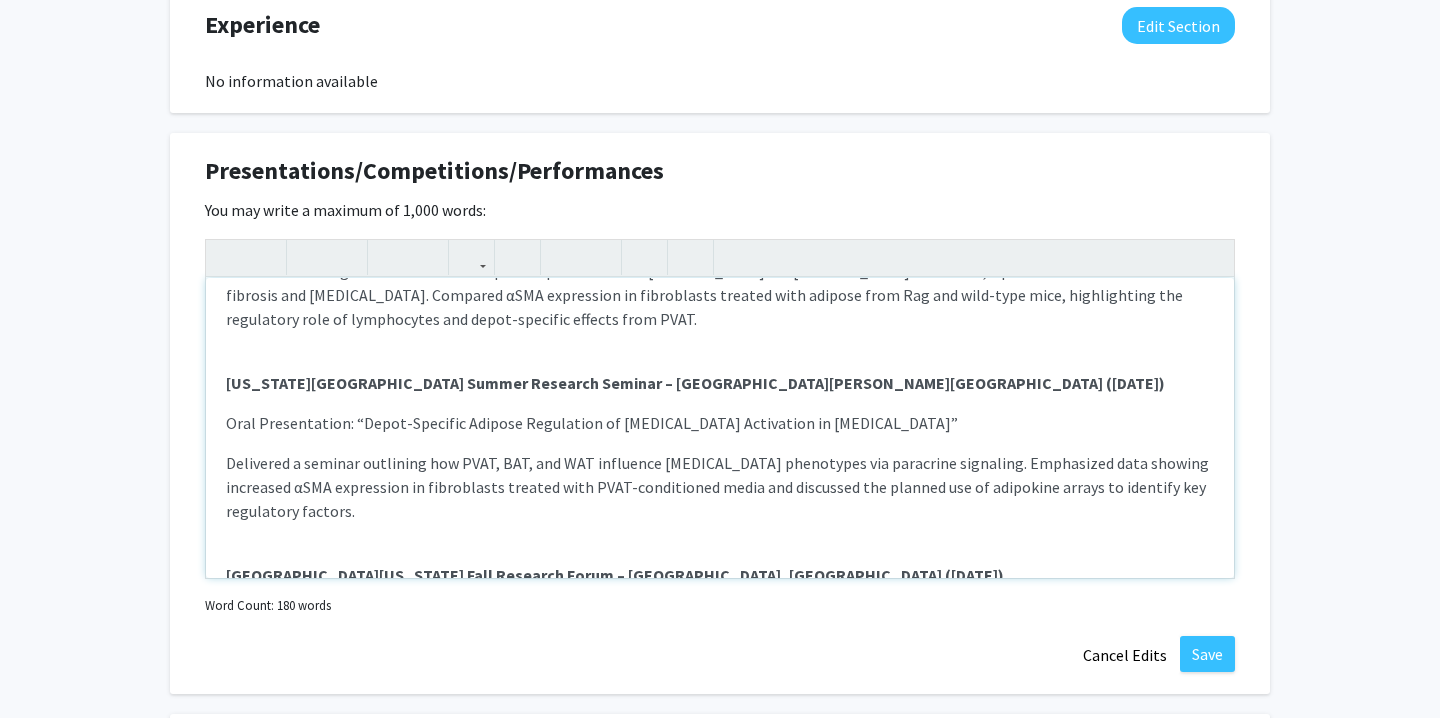 scroll, scrollTop: 0, scrollLeft: 0, axis: both 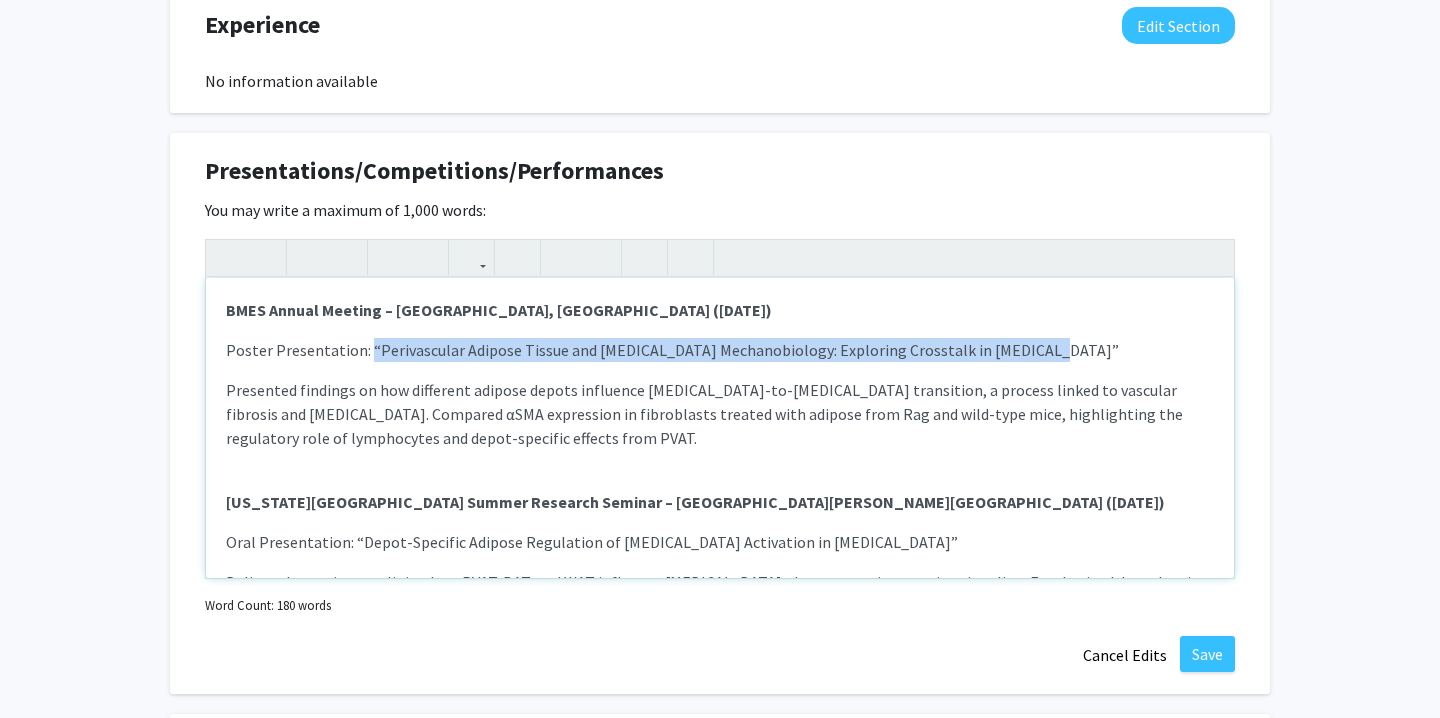 drag, startPoint x: 364, startPoint y: 347, endPoint x: 1185, endPoint y: 351, distance: 821.00977 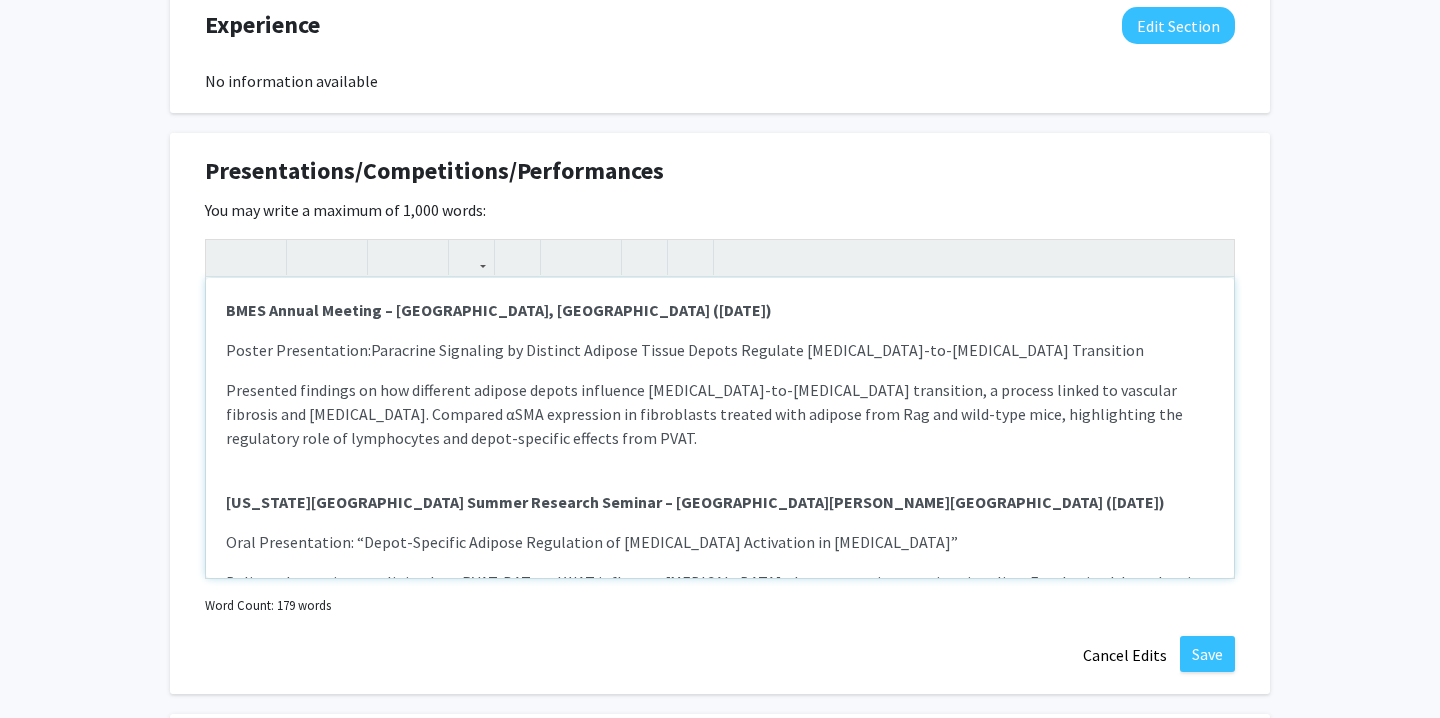 click on "Poster Presentation:Paracrine Signaling by Distinct Adipose Tissue Depots Regulate Fibroblast-to-Myofibroblast Transition" at bounding box center (720, 350) 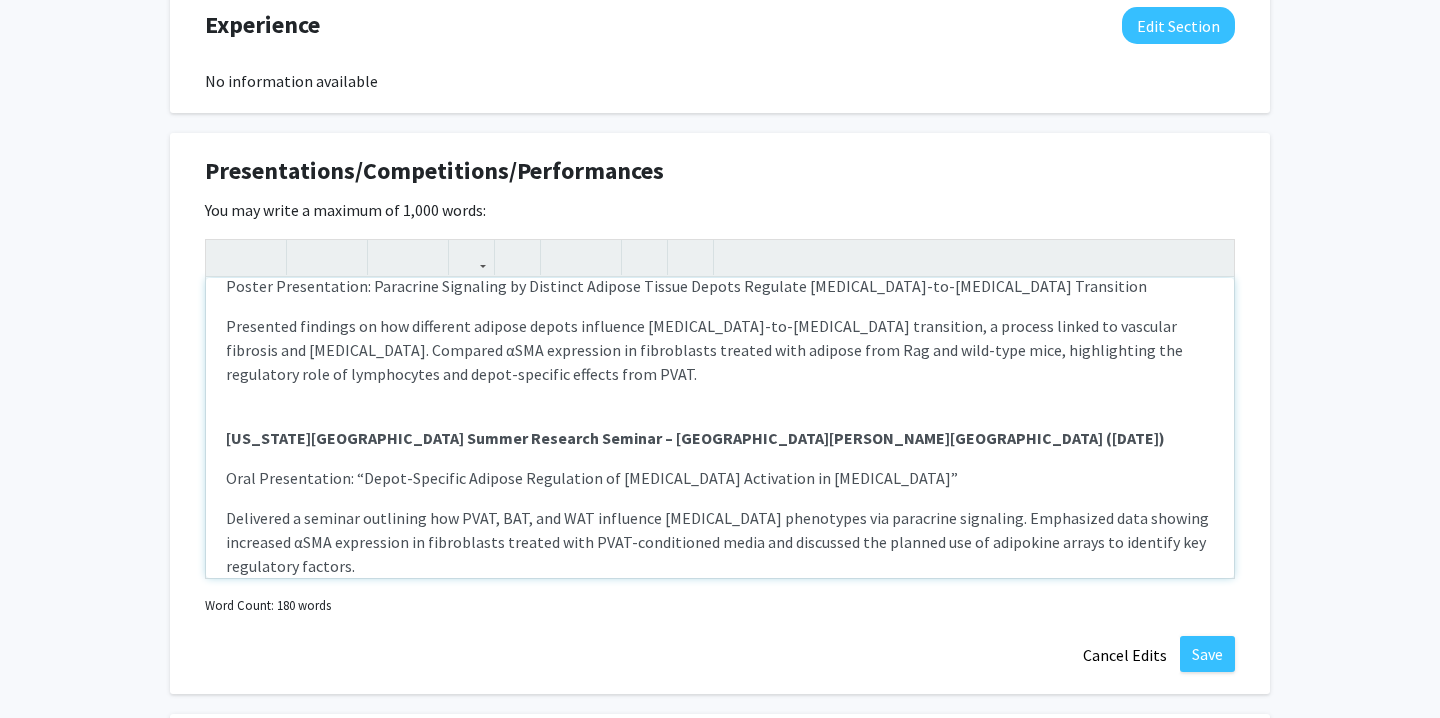 scroll, scrollTop: 82, scrollLeft: 0, axis: vertical 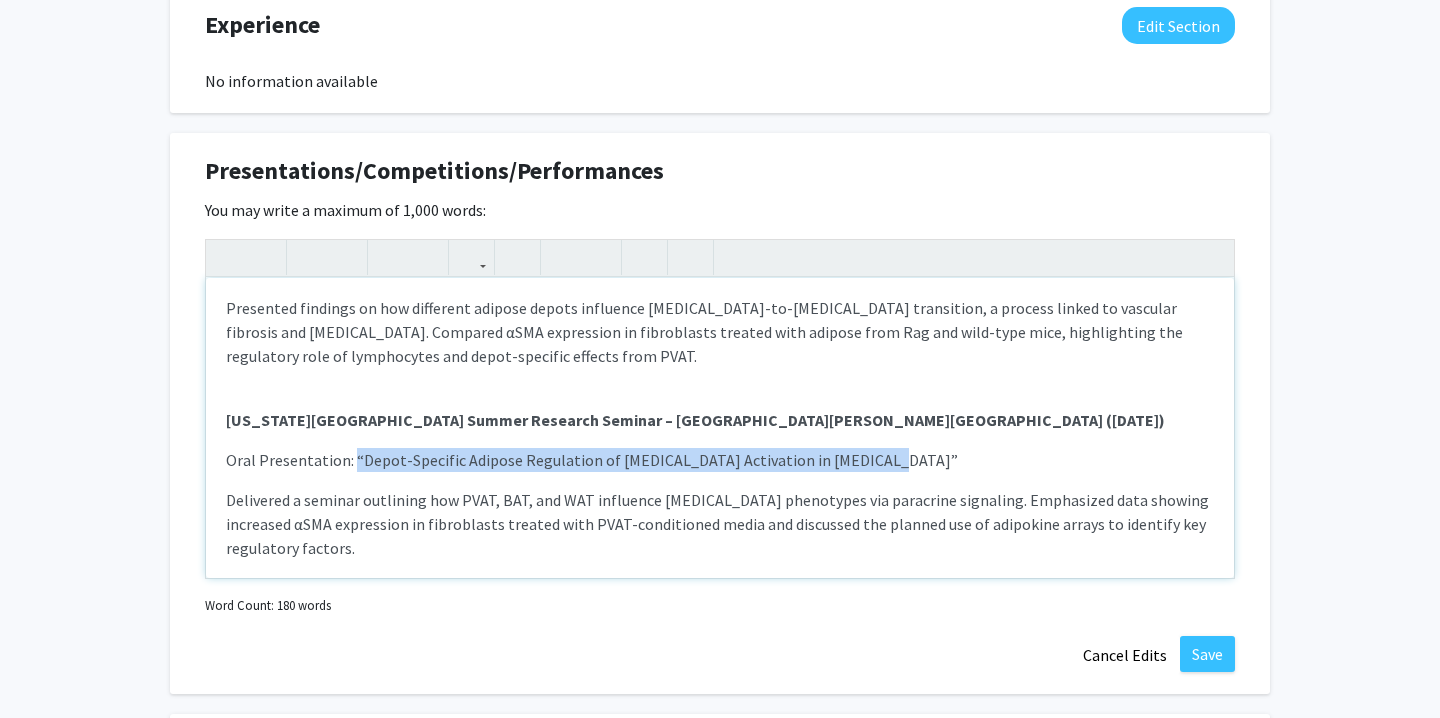 drag, startPoint x: 349, startPoint y: 457, endPoint x: 893, endPoint y: 457, distance: 544 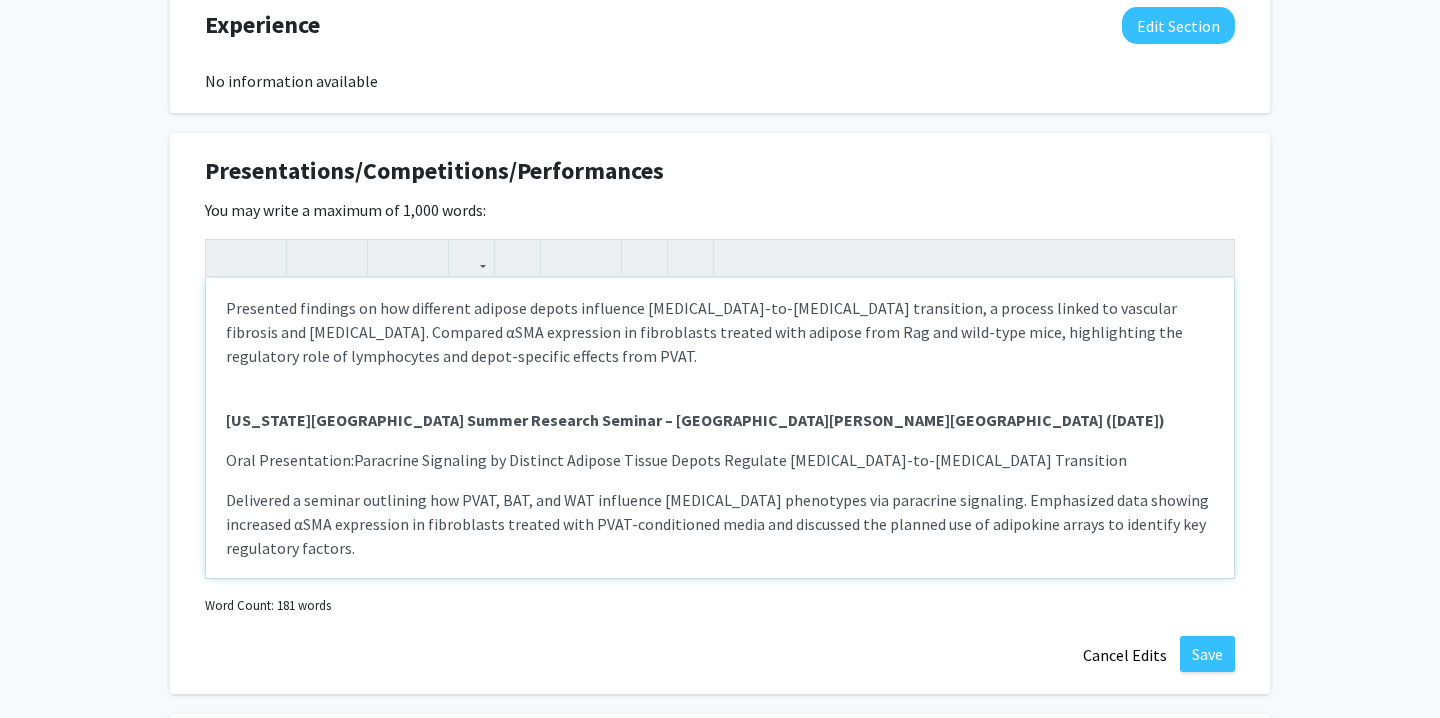 click on "Oral Presentation:Paracrine Signaling by Distinct Adipose Tissue Depots Regulate Fibroblast-to-Myofibroblast Transition" at bounding box center [720, 460] 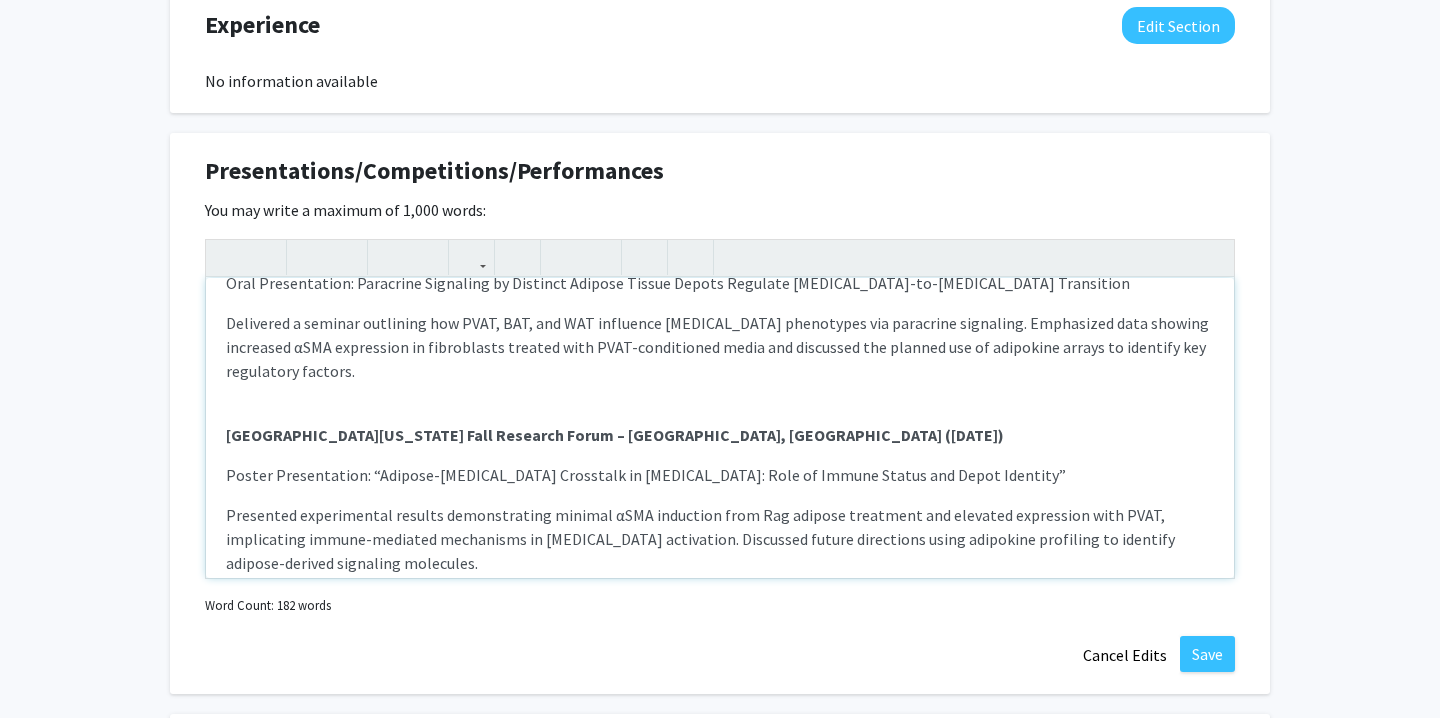 scroll, scrollTop: 308, scrollLeft: 0, axis: vertical 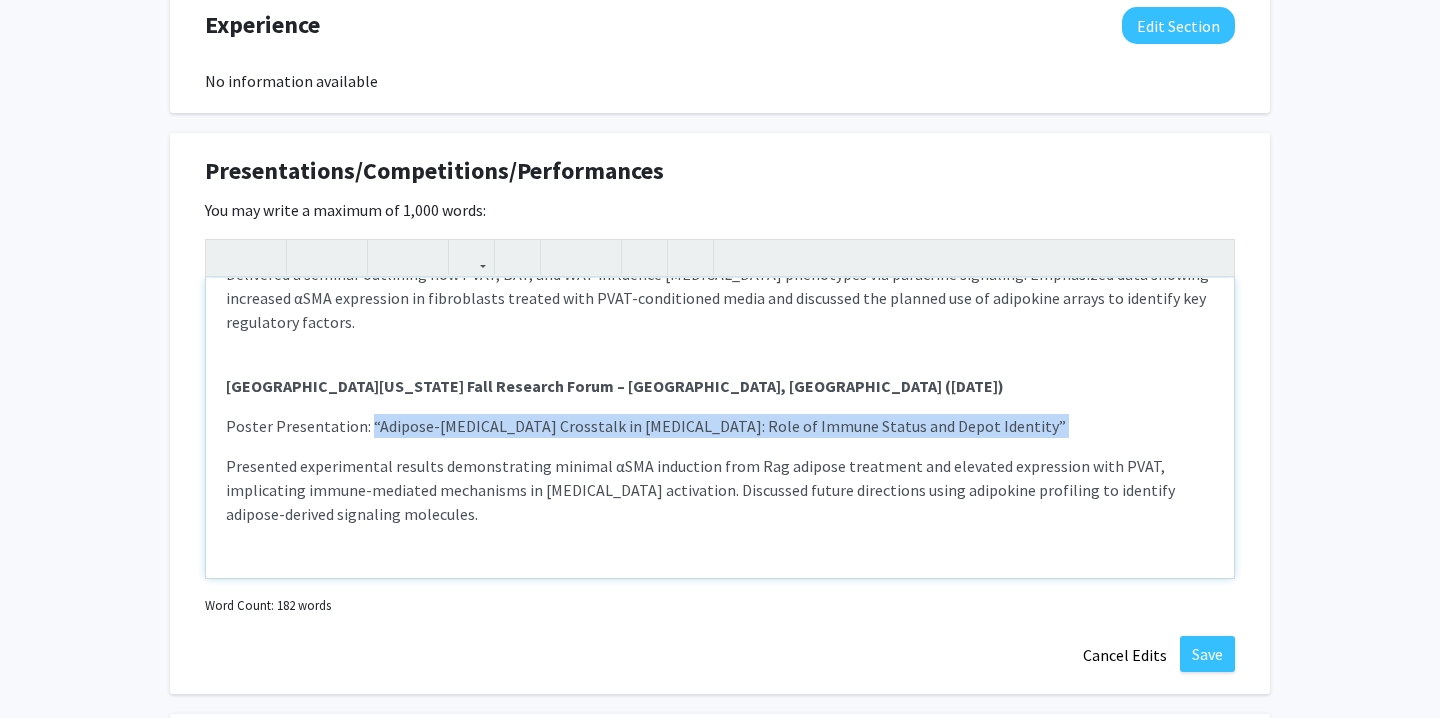 drag, startPoint x: 366, startPoint y: 424, endPoint x: 983, endPoint y: 441, distance: 617.23413 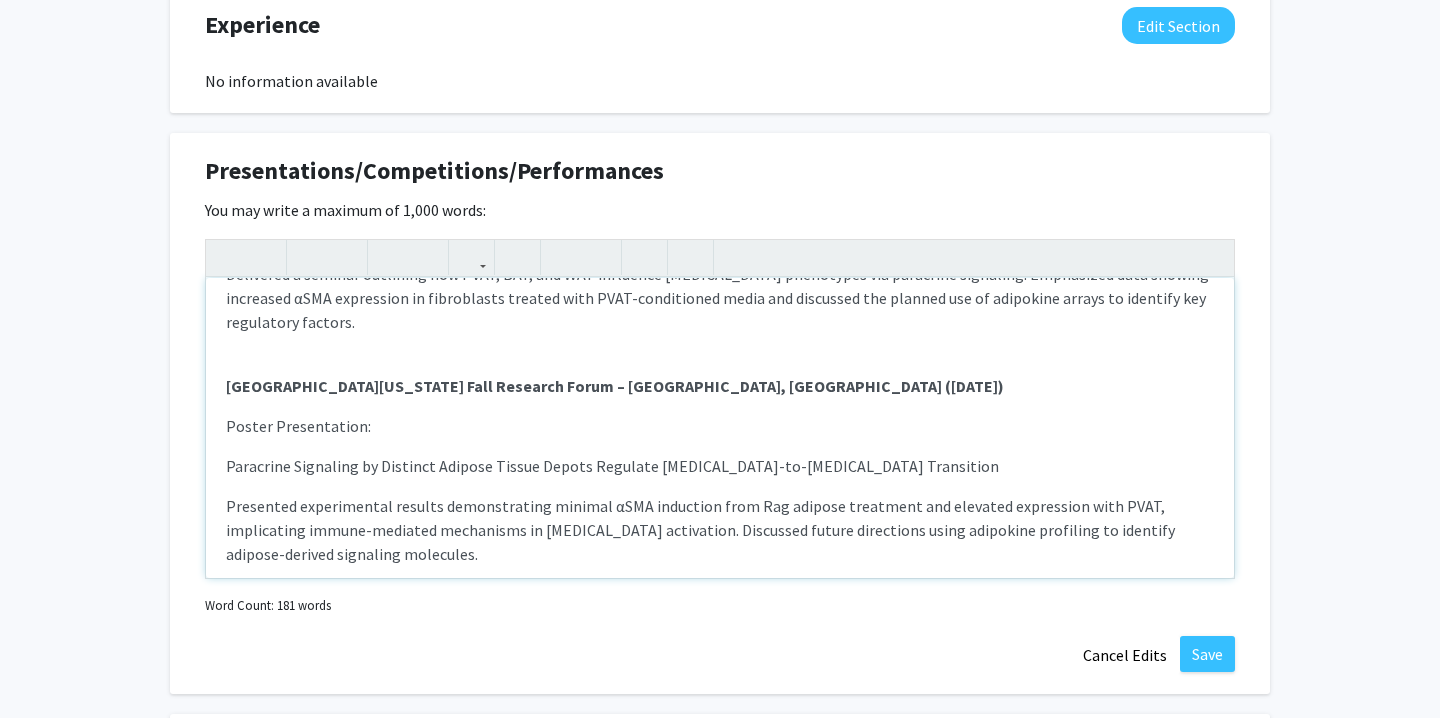 click on "Paracrine Signaling by Distinct Adipose Tissue Depots Regulate Fibroblast-to-Myofibroblast Transition" at bounding box center [720, 466] 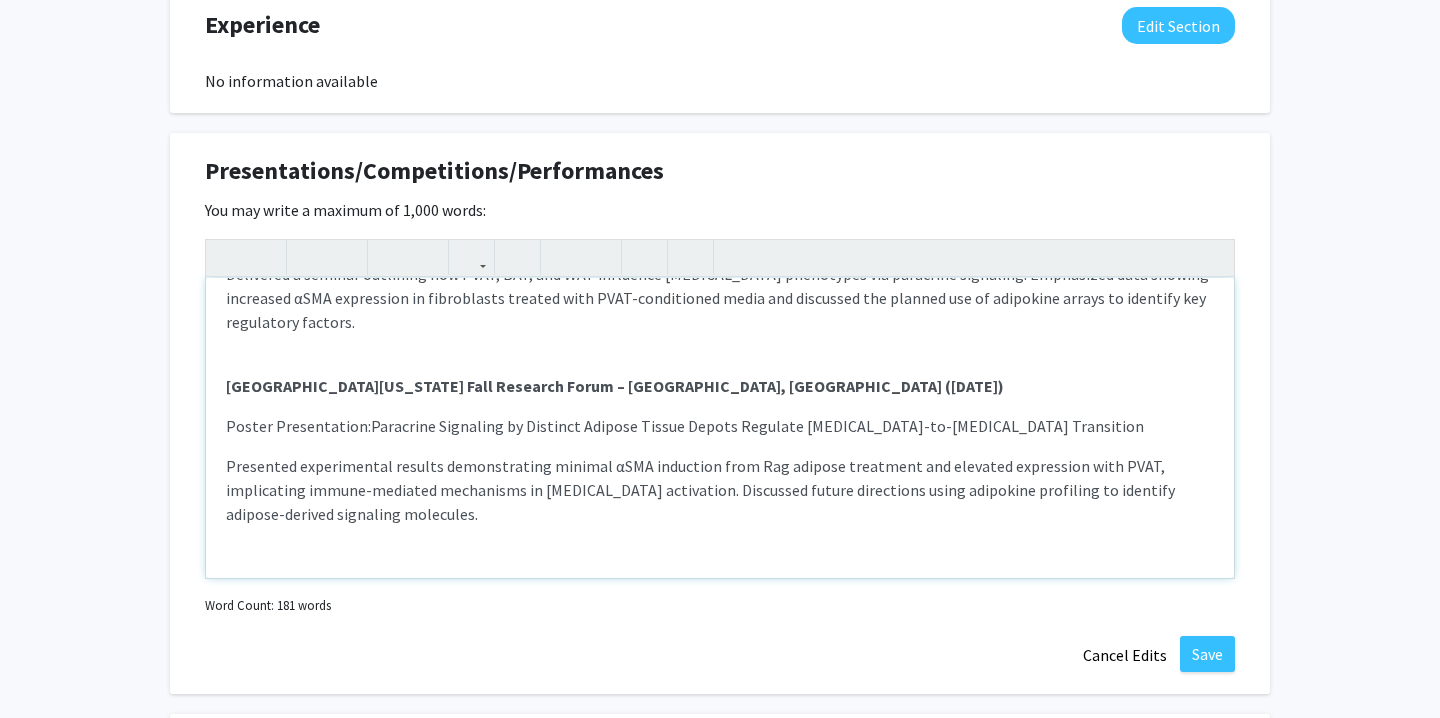 type on "<p><strong>BMES Annual Meeting – Baltimore, MD (October 2024)</strong></p><p>Poster Presentation: Paracrine Signaling by Distinct Adipose Tissue Depots Regulate Fibroblast-to-Myofibroblast Transition</p><p>Presented findings on how different adipose depots influence fibroblast-to-myofibroblast transition, a process linked to vascular fibrosis and hypertension. Compared αSMA expression in fibroblasts treated with adipose from Rag and wild-type mice, highlighting the regulatory role of lymphocytes and depot-specific effects from PVAT.</p><br><p><strong>Washington University Summer Research Seminar – St. Louis, MO (August 2024)</strong></p><p>Oral Presentation: Paracrine Signaling by Distinct Adipose Tissue Depots Regulate Fibroblast-to-Myofibroblast Transition</p><p>Delivered a seminar outlining how PVAT, BAT, and WAT influence fibroblast phenotypes via paracrine signaling. Emphasized data showing increased αSMA expression in fibroblasts treated with PVAT-conditioned media and discussed the planned use of ad..." 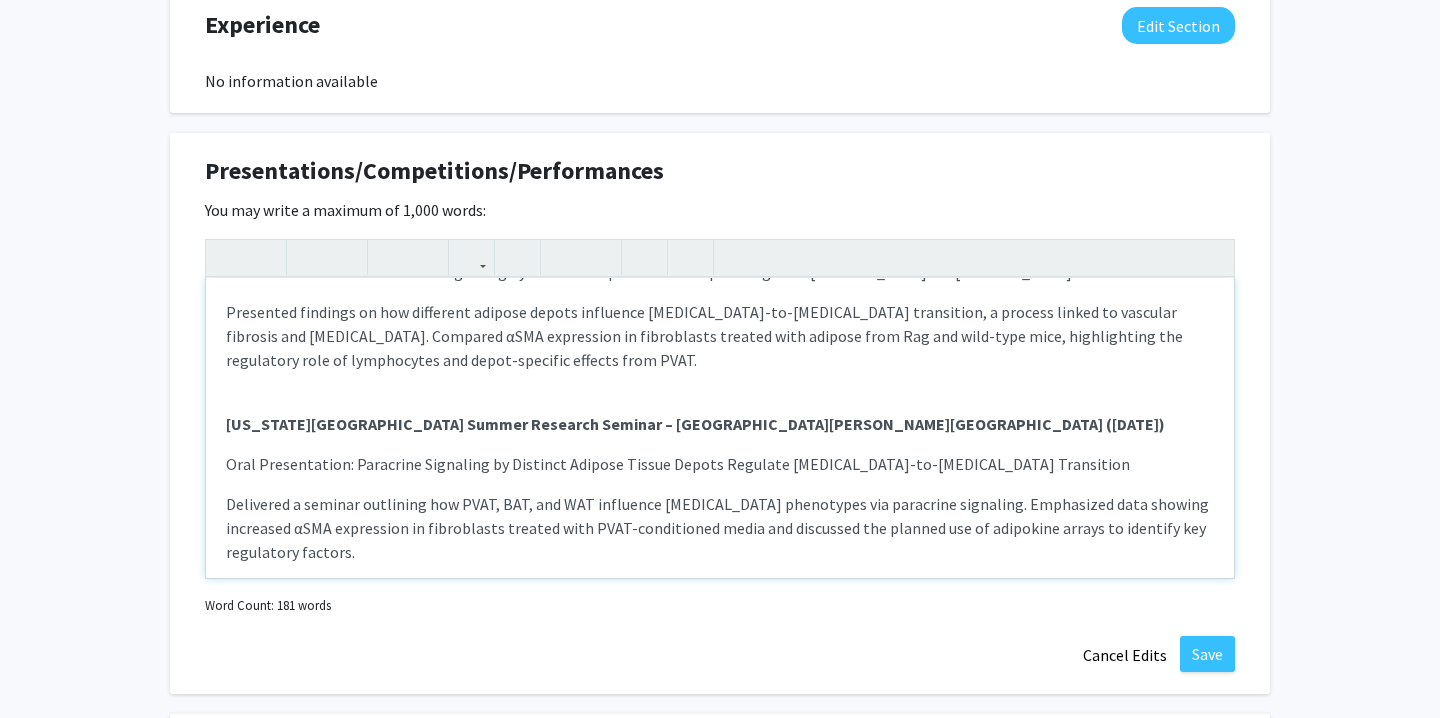 scroll, scrollTop: 0, scrollLeft: 0, axis: both 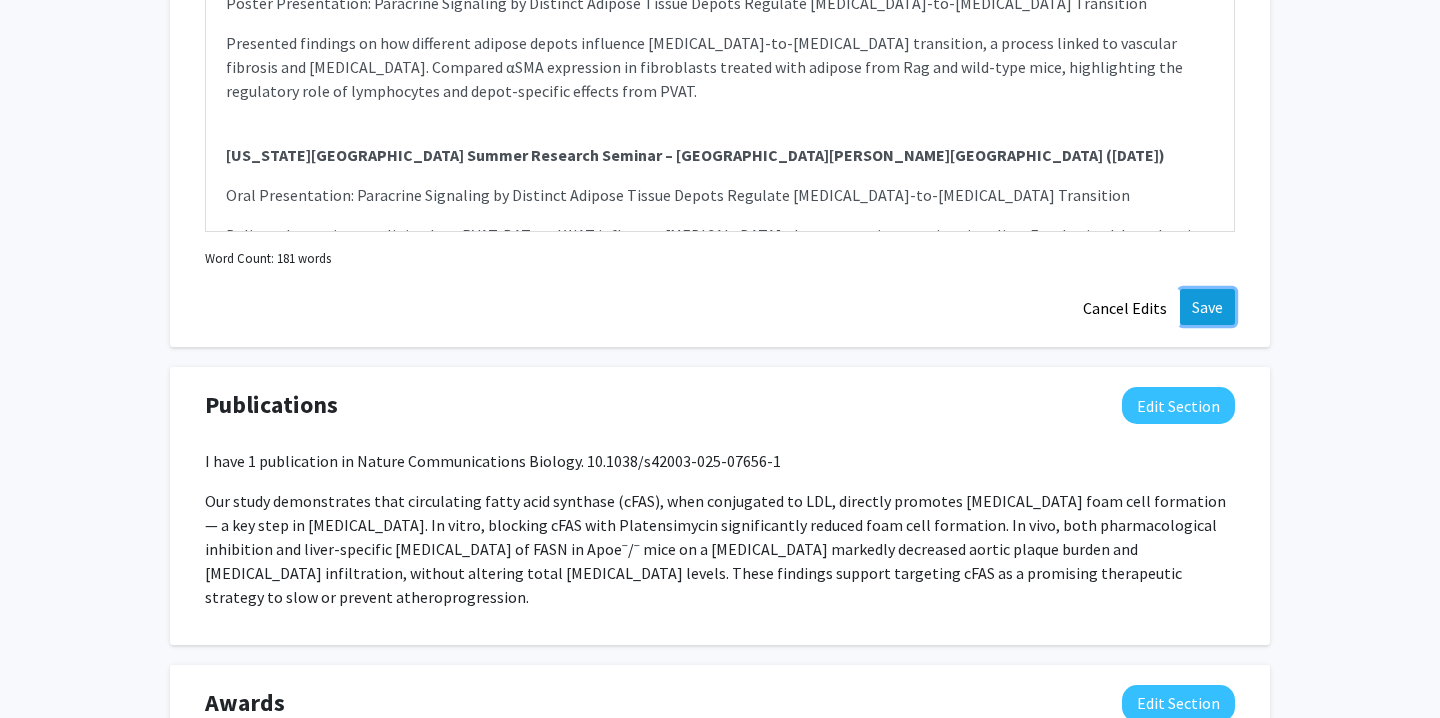 click on "Save" 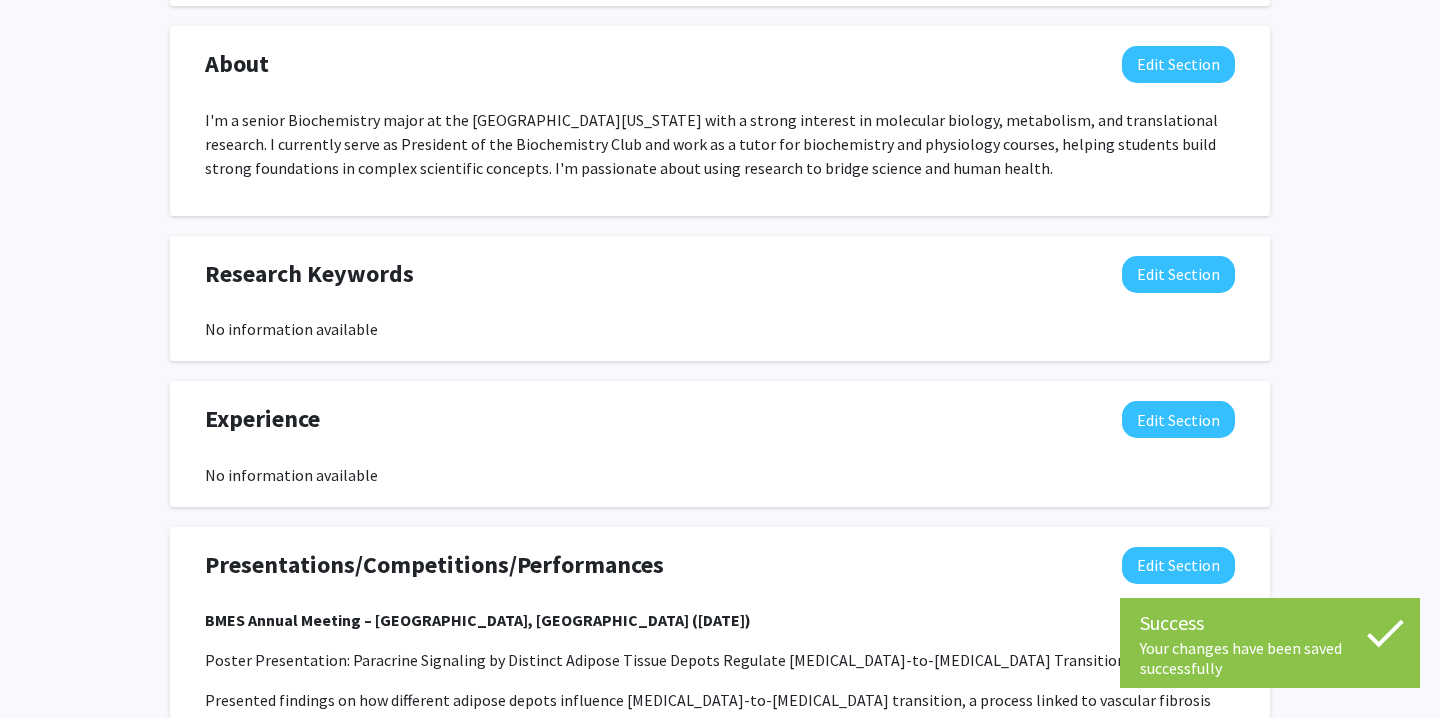 scroll, scrollTop: 1157, scrollLeft: 0, axis: vertical 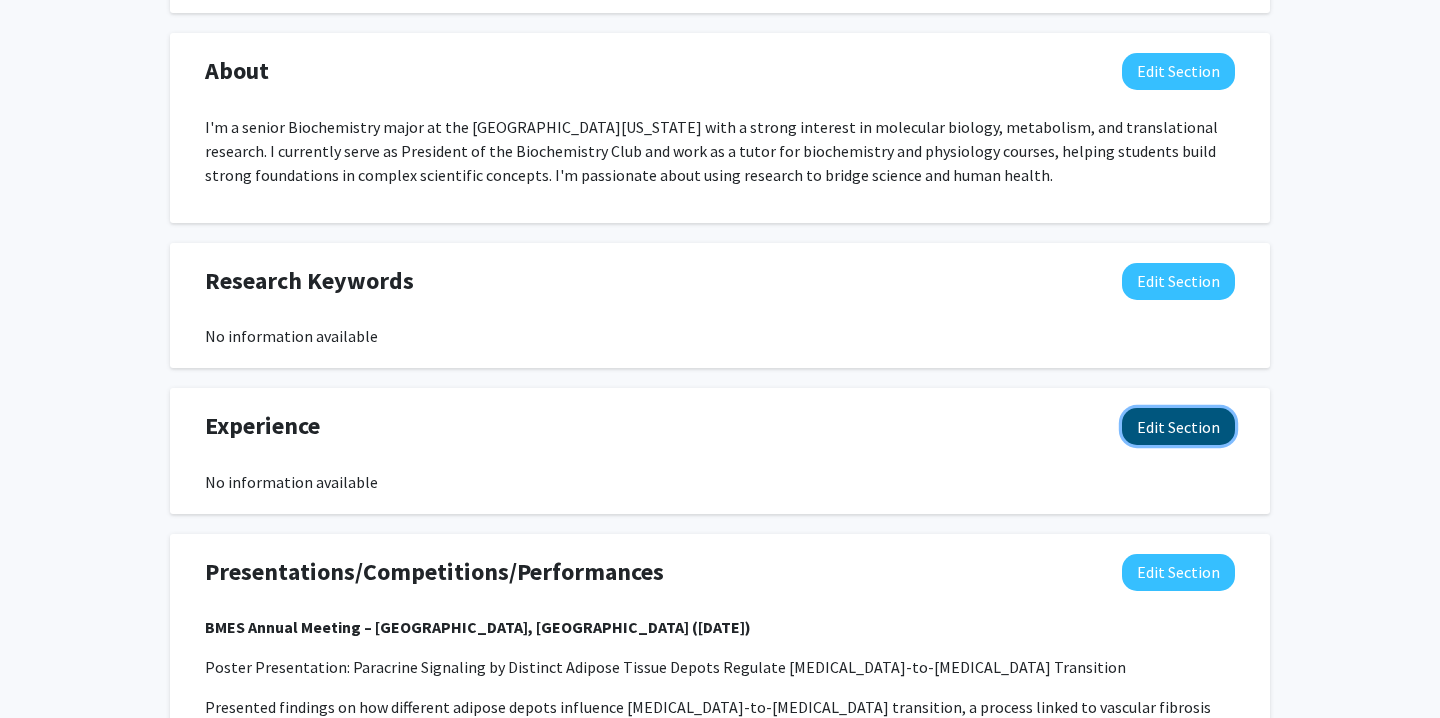 click on "Edit Section" 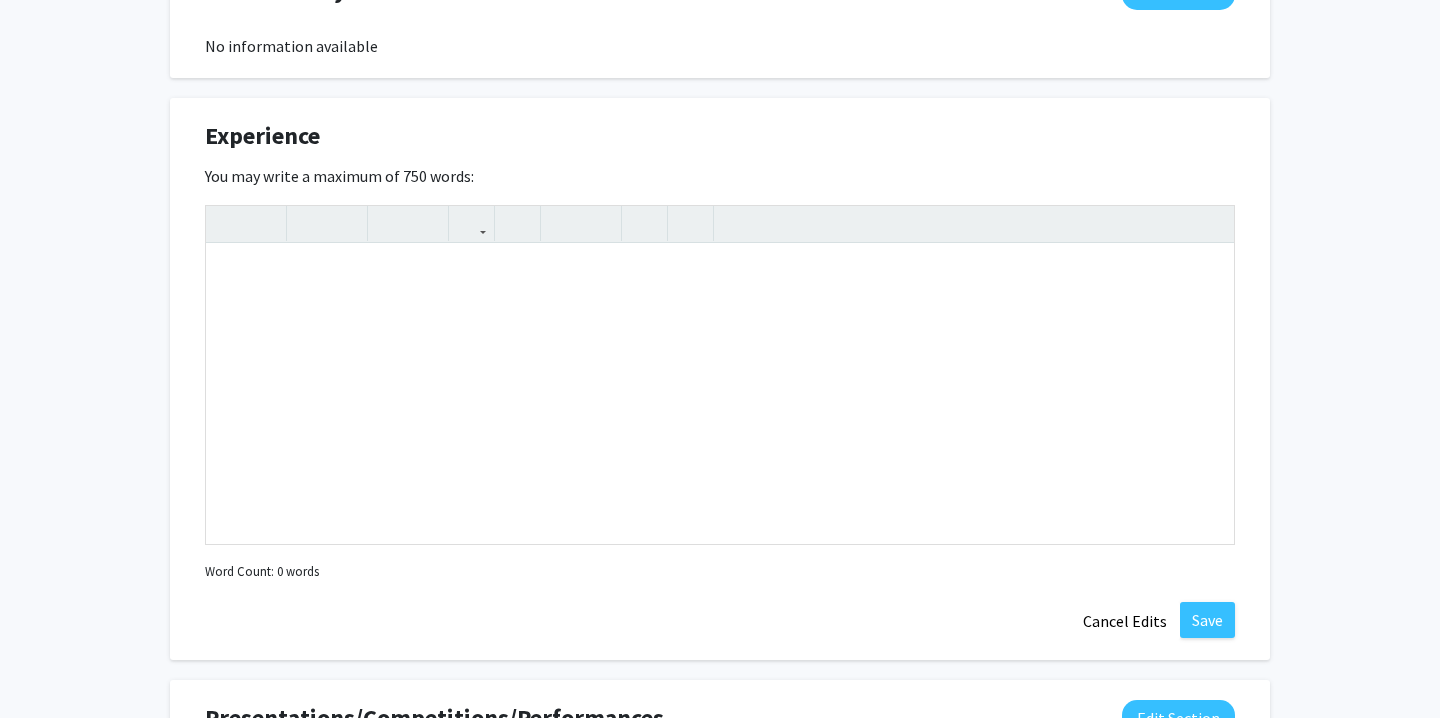 scroll, scrollTop: 1454, scrollLeft: 0, axis: vertical 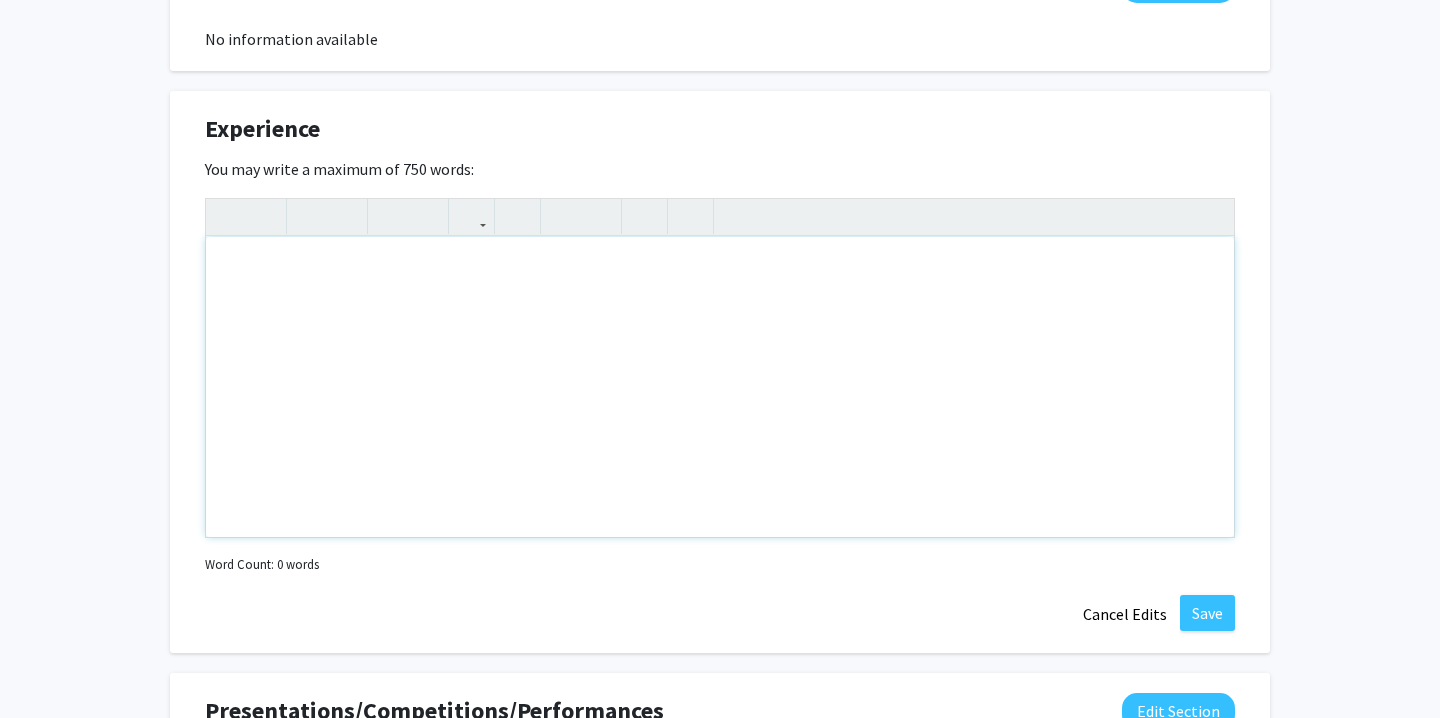click at bounding box center [720, 387] 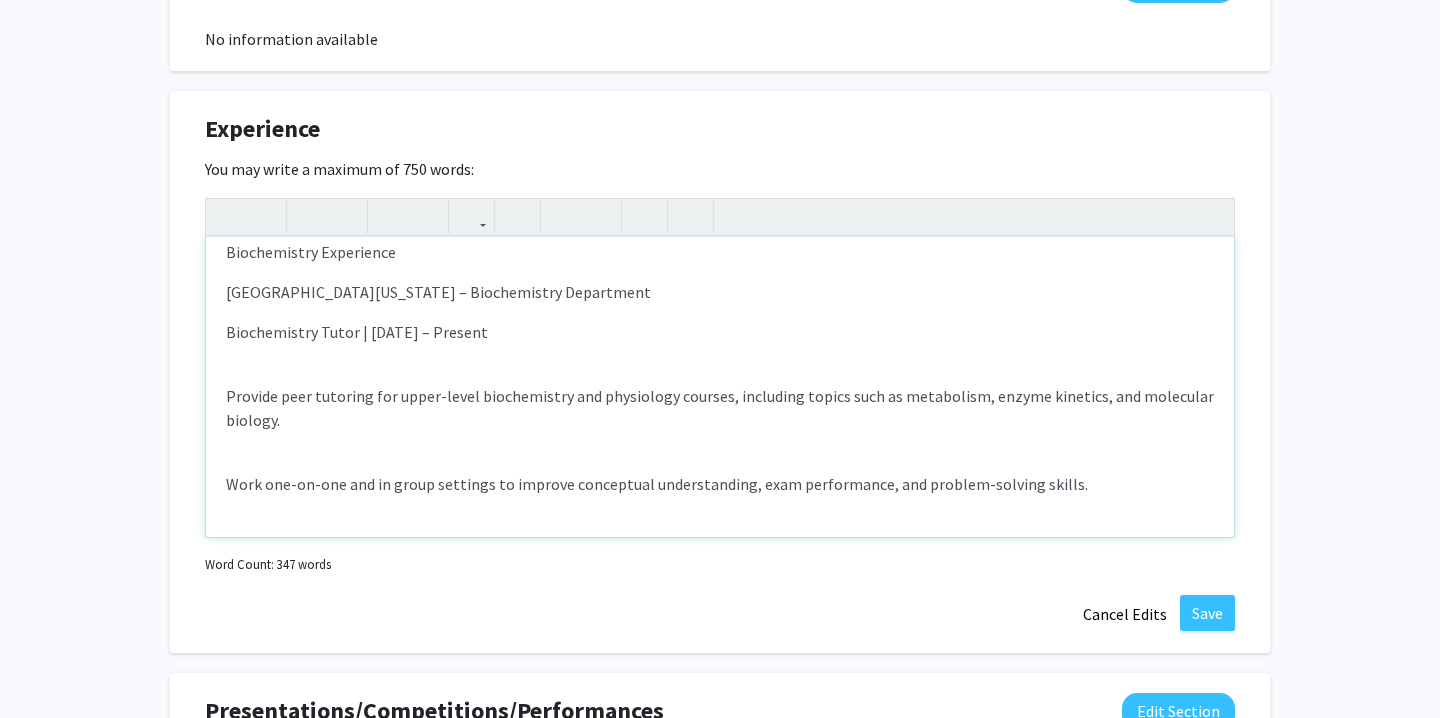 scroll, scrollTop: 1223, scrollLeft: 0, axis: vertical 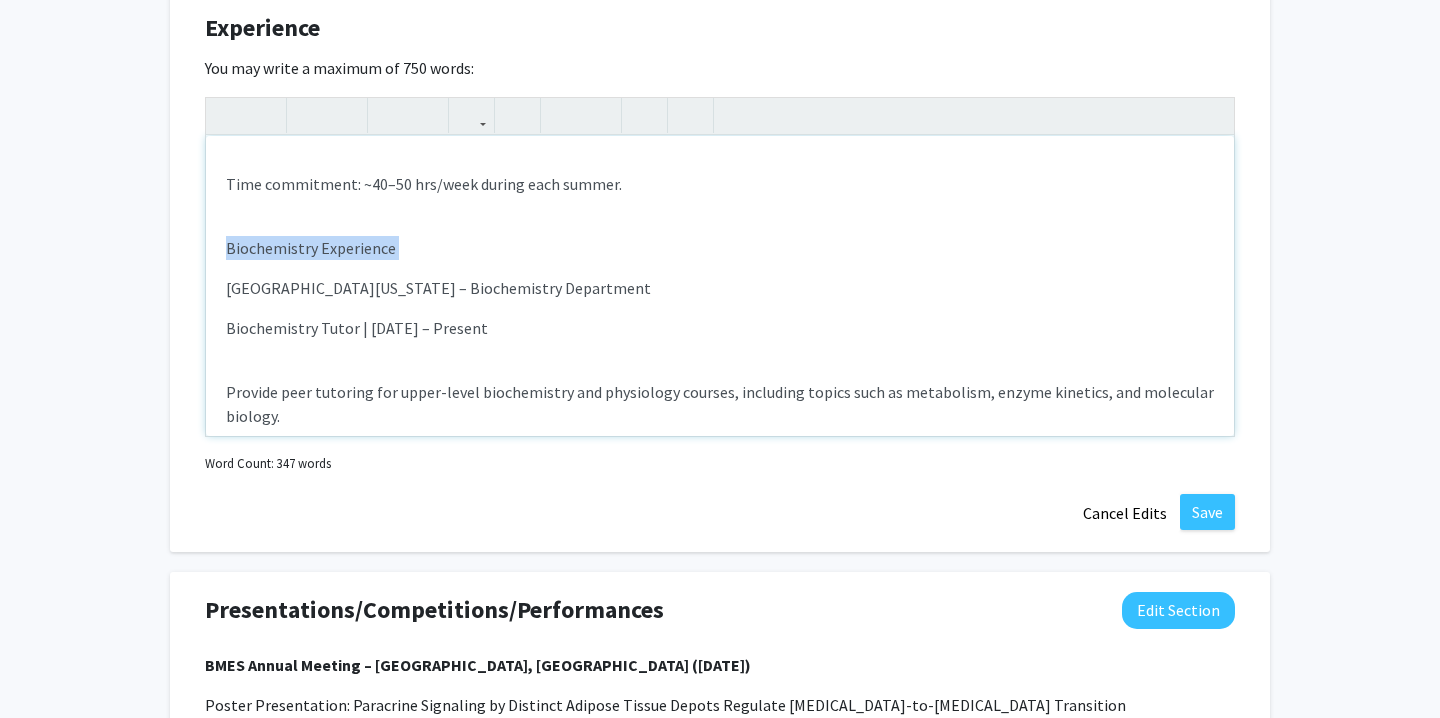 drag, startPoint x: 228, startPoint y: 223, endPoint x: 418, endPoint y: 237, distance: 190.51509 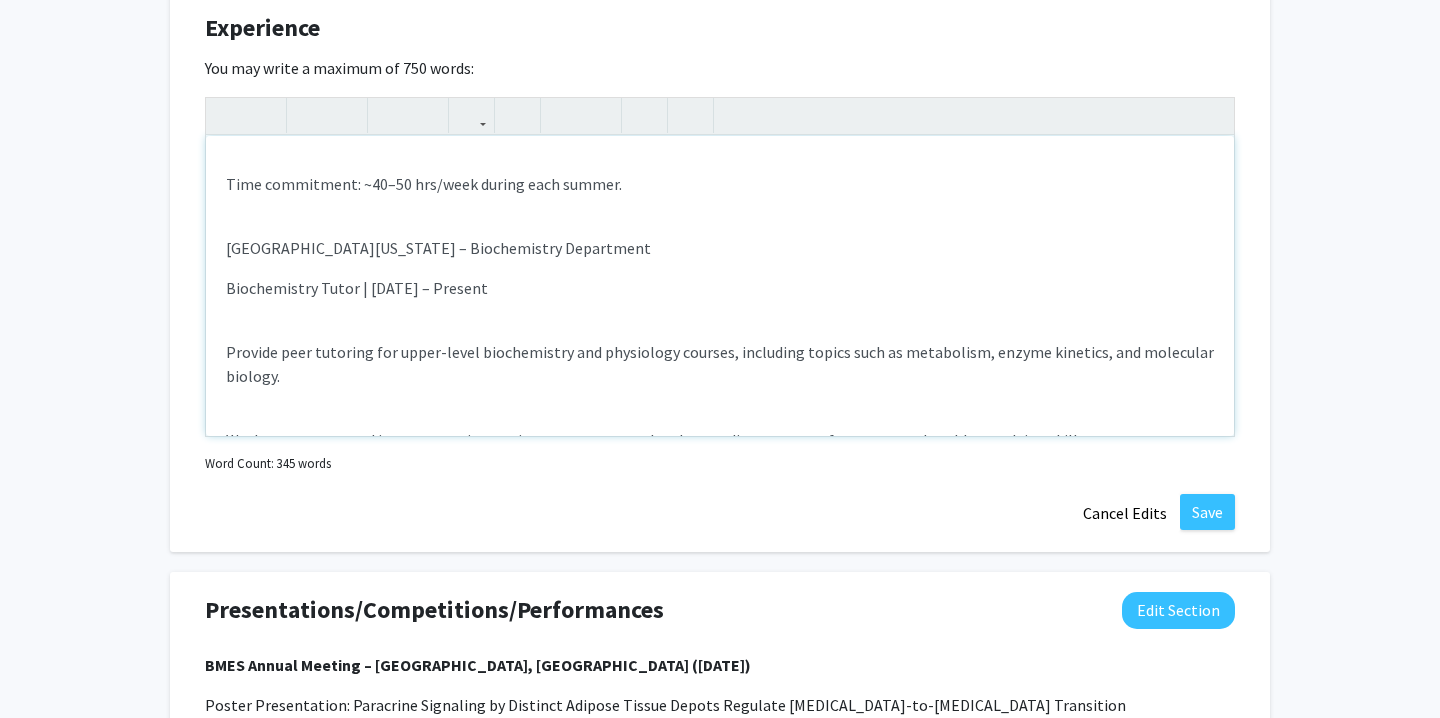 drag, startPoint x: 228, startPoint y: 219, endPoint x: 492, endPoint y: 264, distance: 267.80777 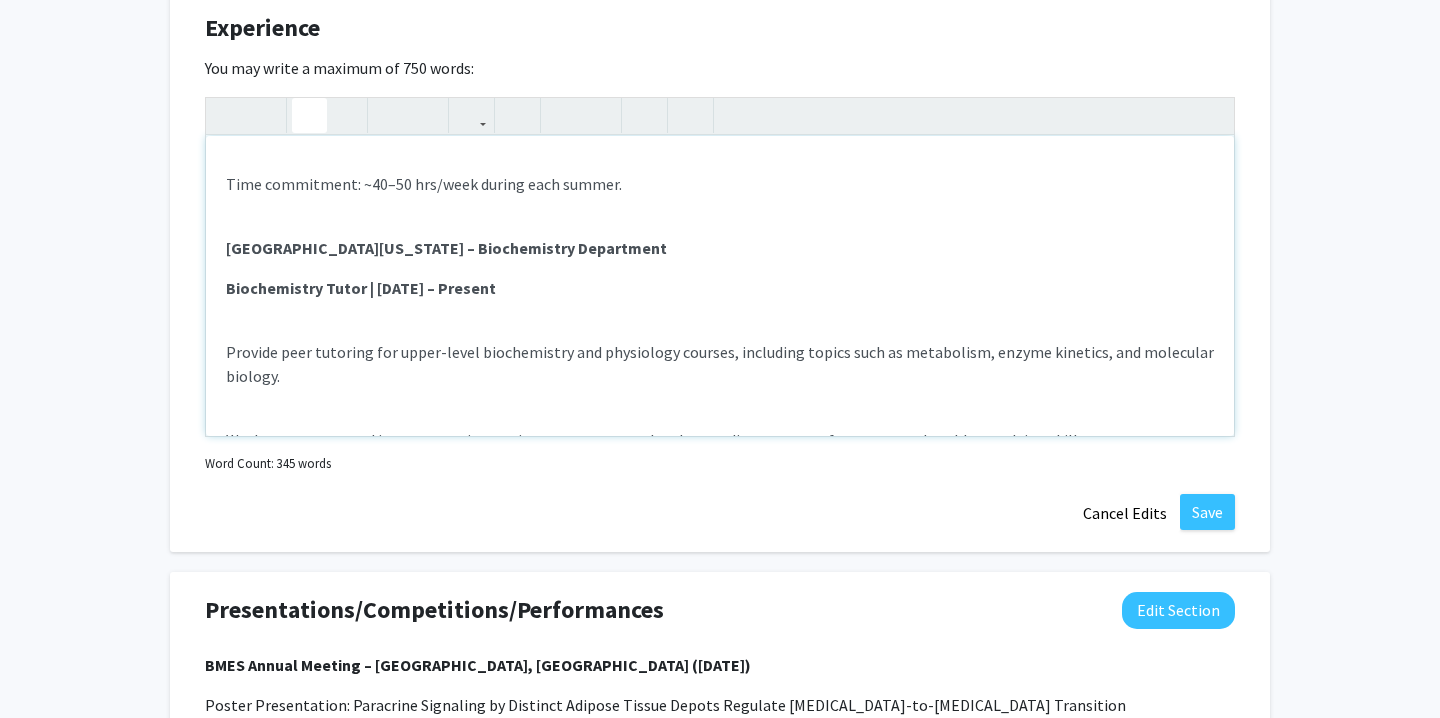 click on "Research Experience Washington University School of Medicine – Bersi Lab Cardiovascular Research Summer Program Fellow | May–August 2024 Conducted an independent research project investigating how adipose tissue depots influence fibroblast-to-myofibroblast transition—a process involved in hypertension and vascular fibrosis. Focused on paracrine signaling between perivascular adipose tissue (PVAT) and adventitial fibroblasts using 3T3 cell co-cultures. Assessed αSMA expression to measure fibroblast activation, finding PVAT induced significantly more transition than BAT or WAT, especially in samples from immunocompetent mice. Results suggest a role for immune cells in mediating PVAT-induced fibrosis. Presented at the BMES 2024 National Conference (Baltimore), WashU Summer Seminar (Aug 2024), and Mizzou Fall Research Forum (Nov 2024). Contributed to an additional study characterizing adipose-regulated fibroblast biomechanics using micropipette aspiration. Time commitment: ~40–50 hrs/week." at bounding box center (720, 286) 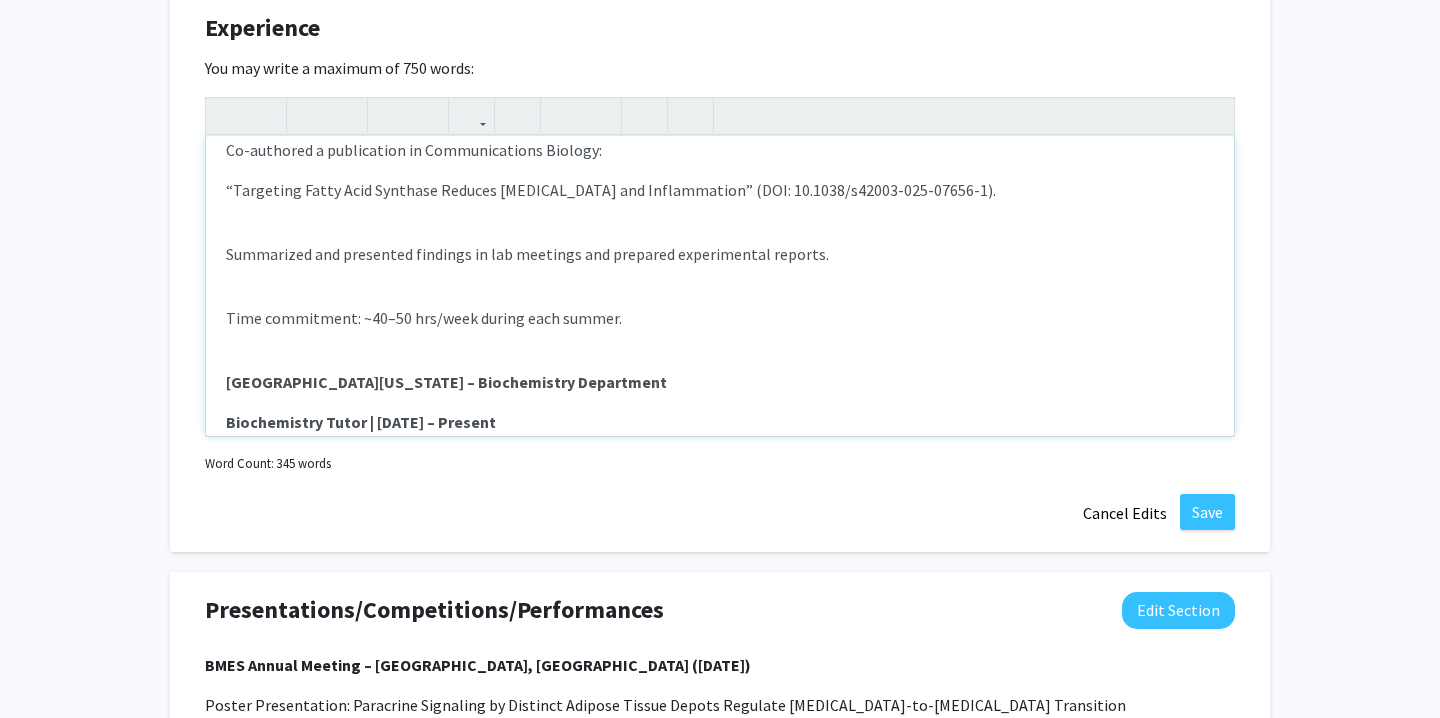 scroll, scrollTop: 1000, scrollLeft: 0, axis: vertical 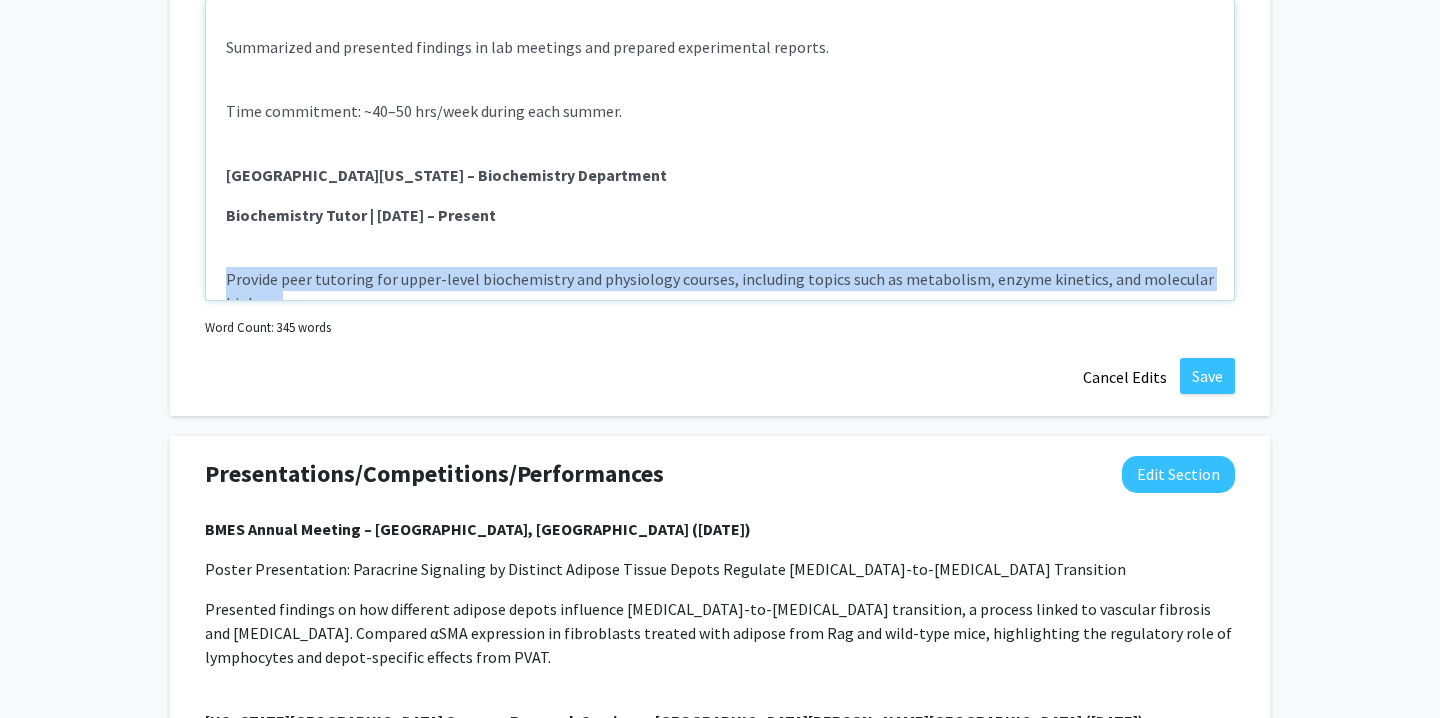 drag, startPoint x: 551, startPoint y: 395, endPoint x: 333, endPoint y: 306, distance: 235.46762 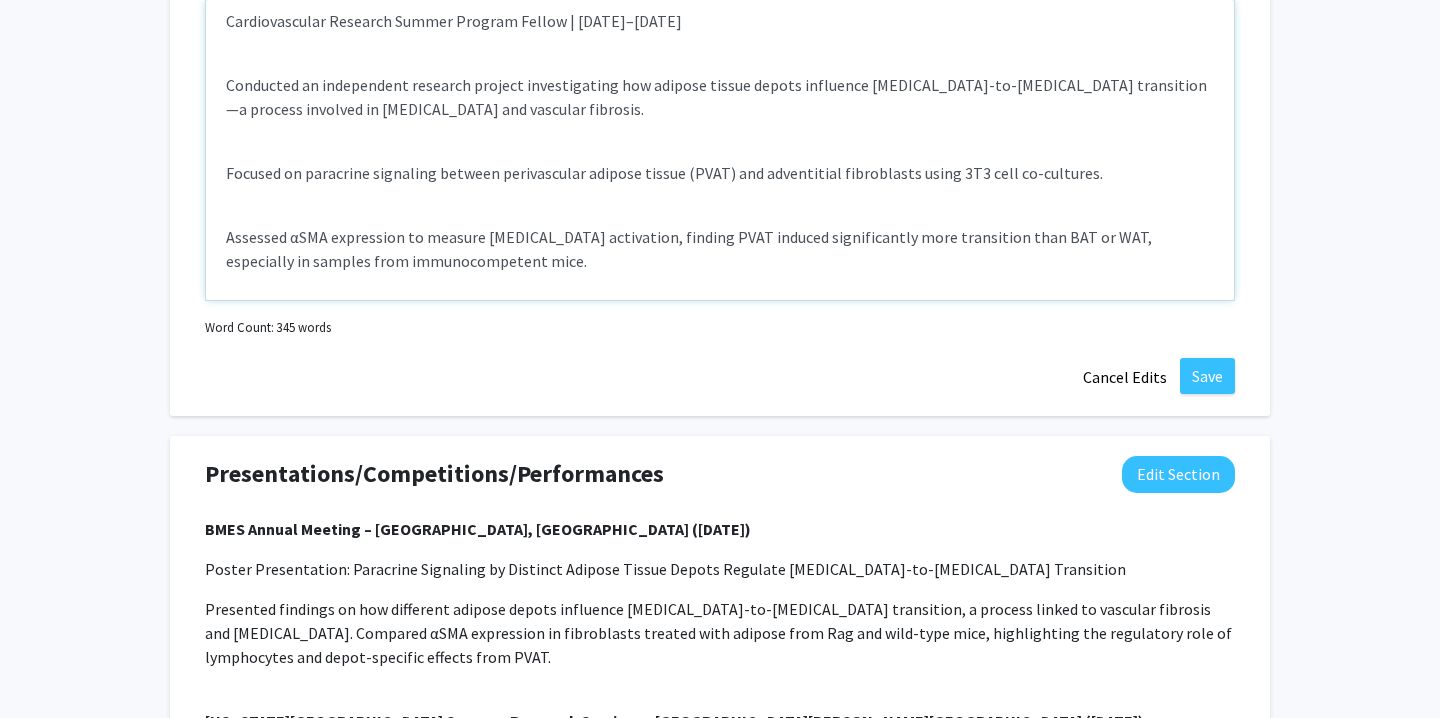 scroll, scrollTop: 0, scrollLeft: 0, axis: both 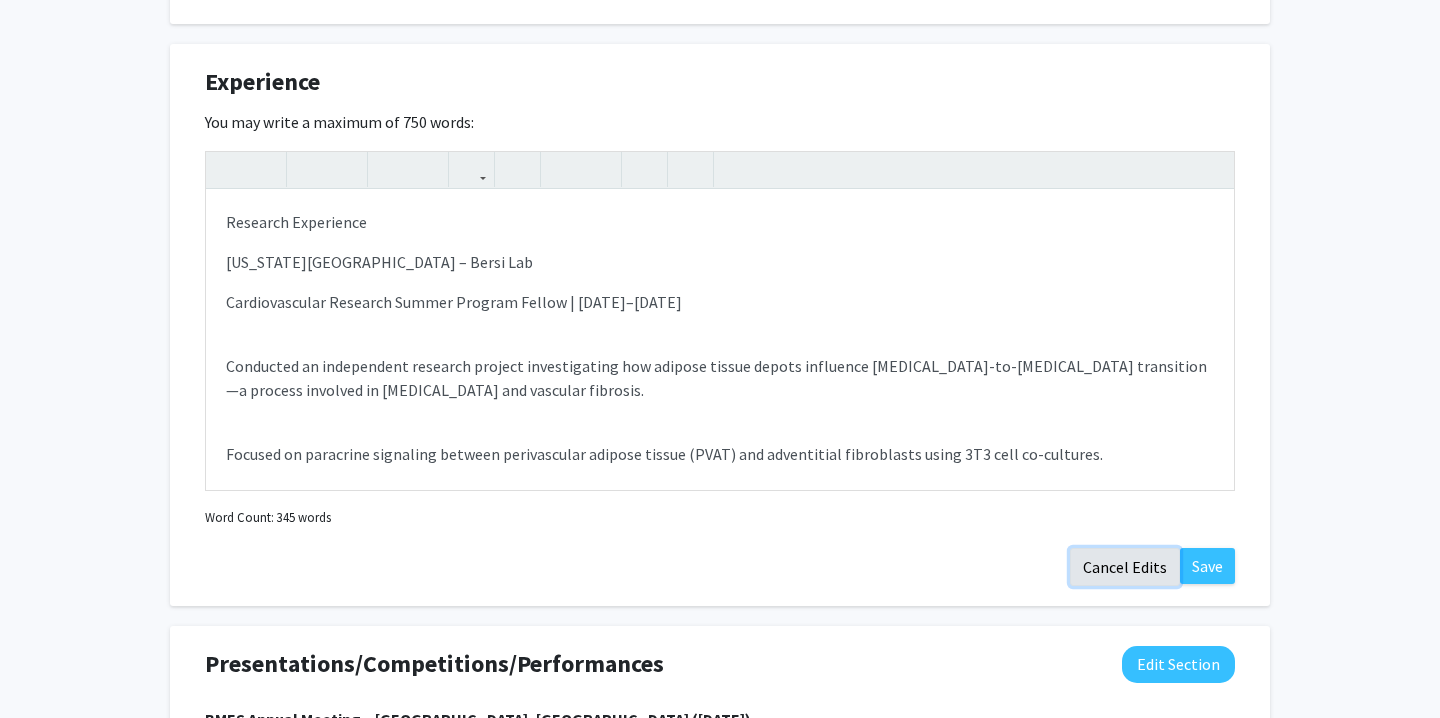click on "Cancel Edits" 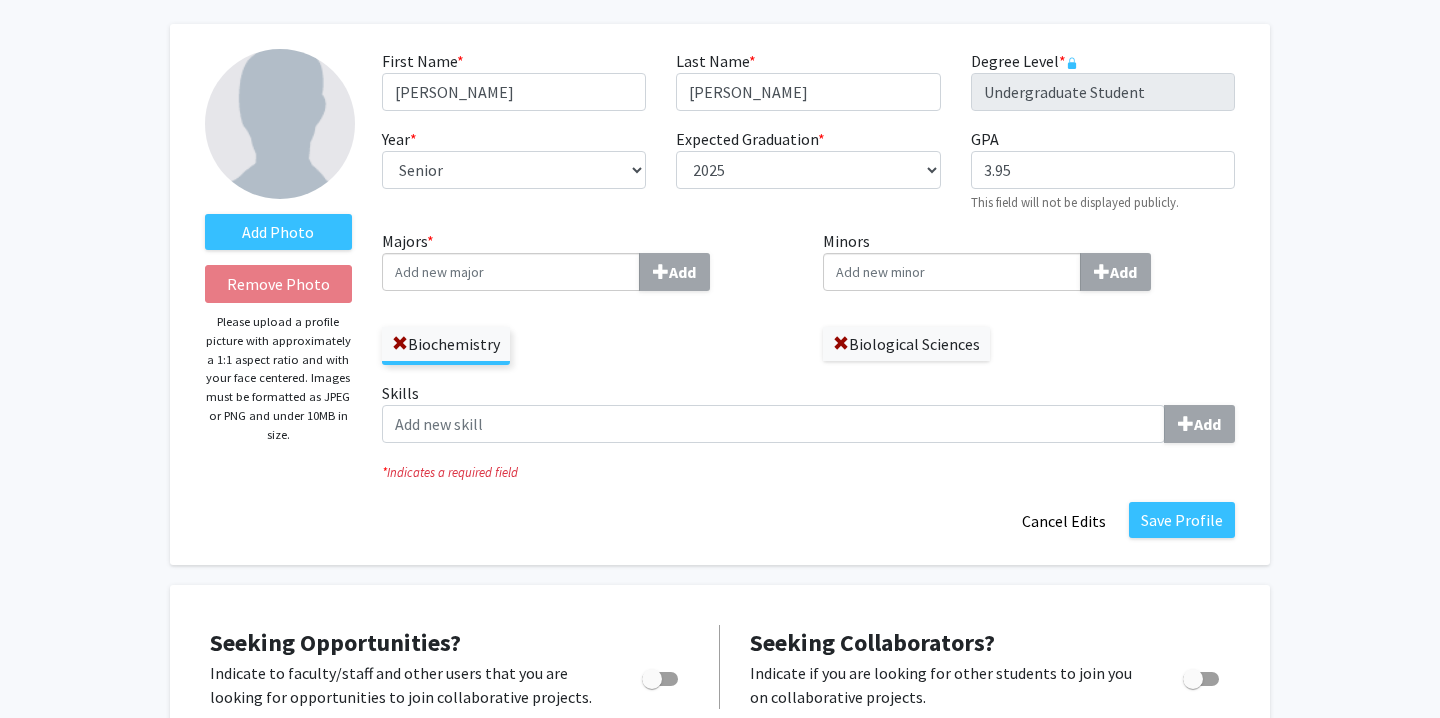 scroll, scrollTop: 59, scrollLeft: 0, axis: vertical 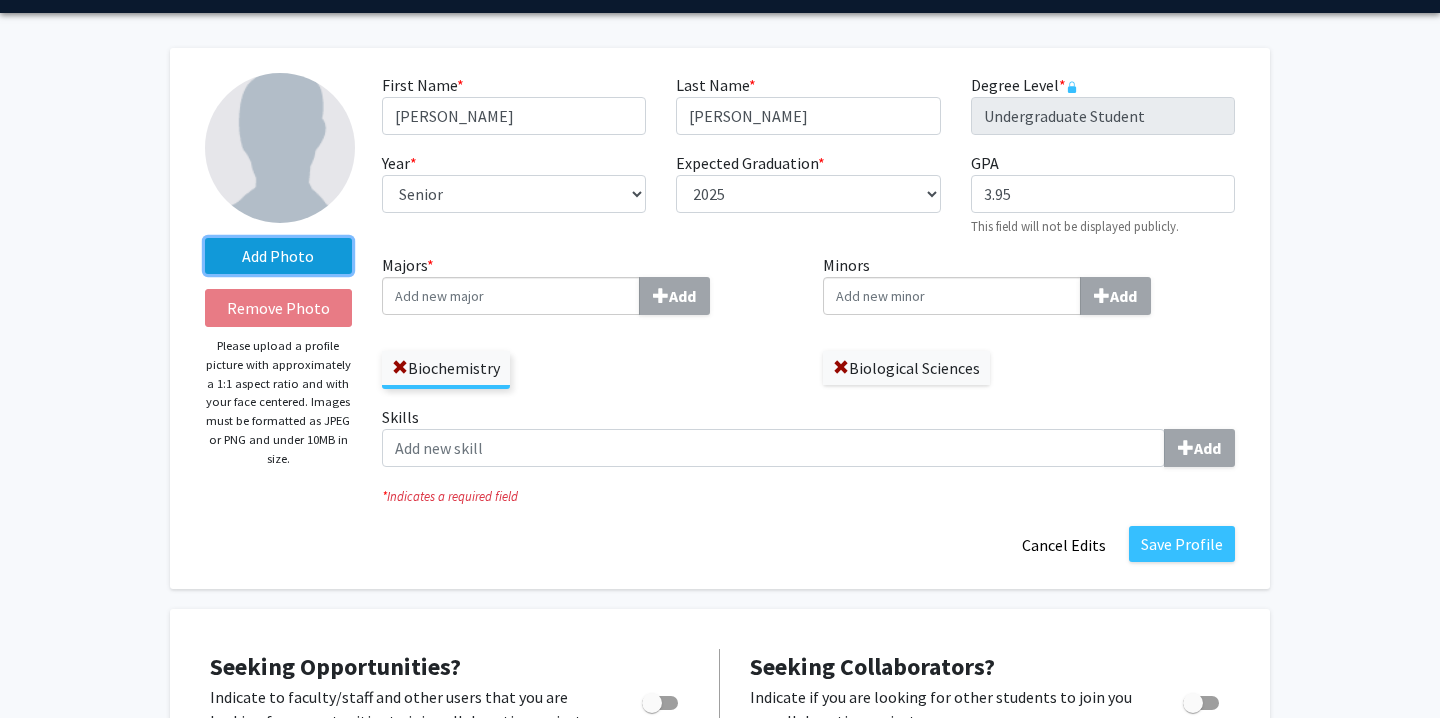 click on "Add Photo" 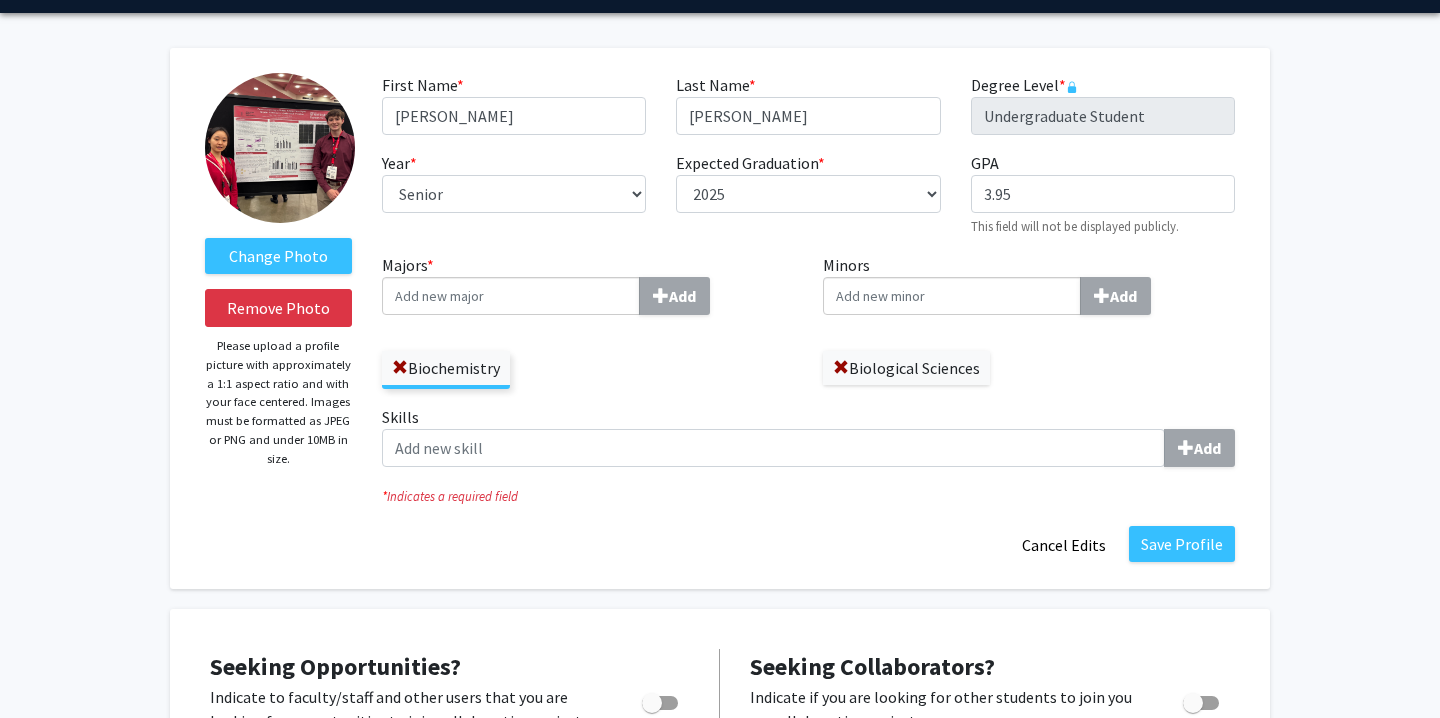 click 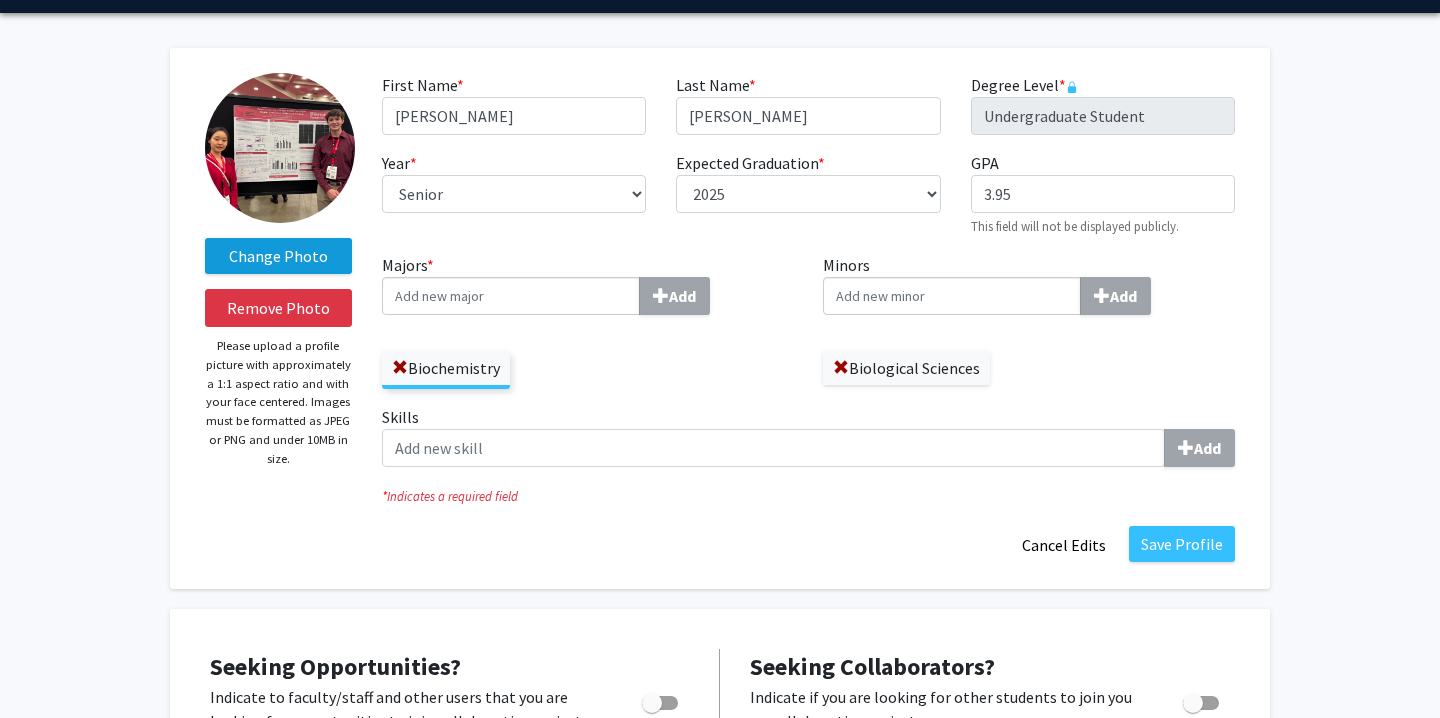 drag, startPoint x: 249, startPoint y: 185, endPoint x: 280, endPoint y: 258, distance: 79.30952 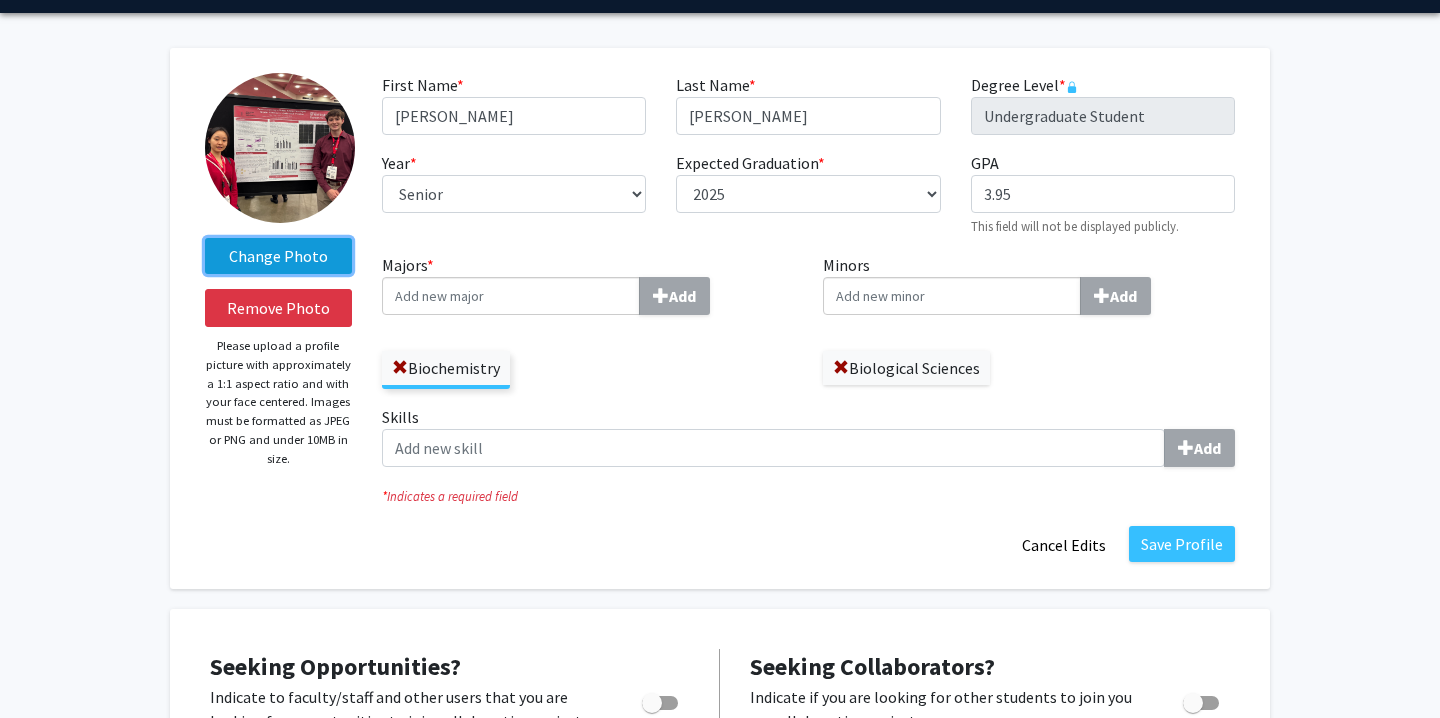 click on "Change Photo" 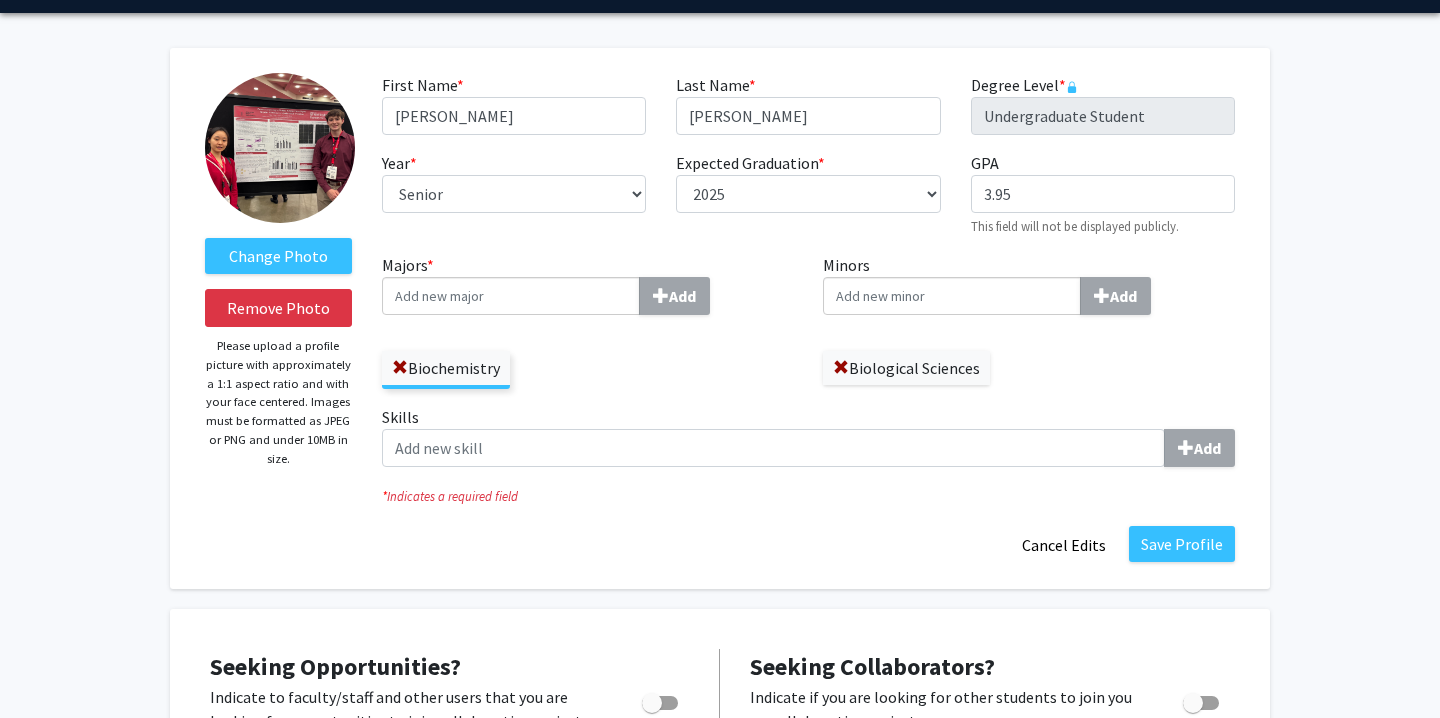 click 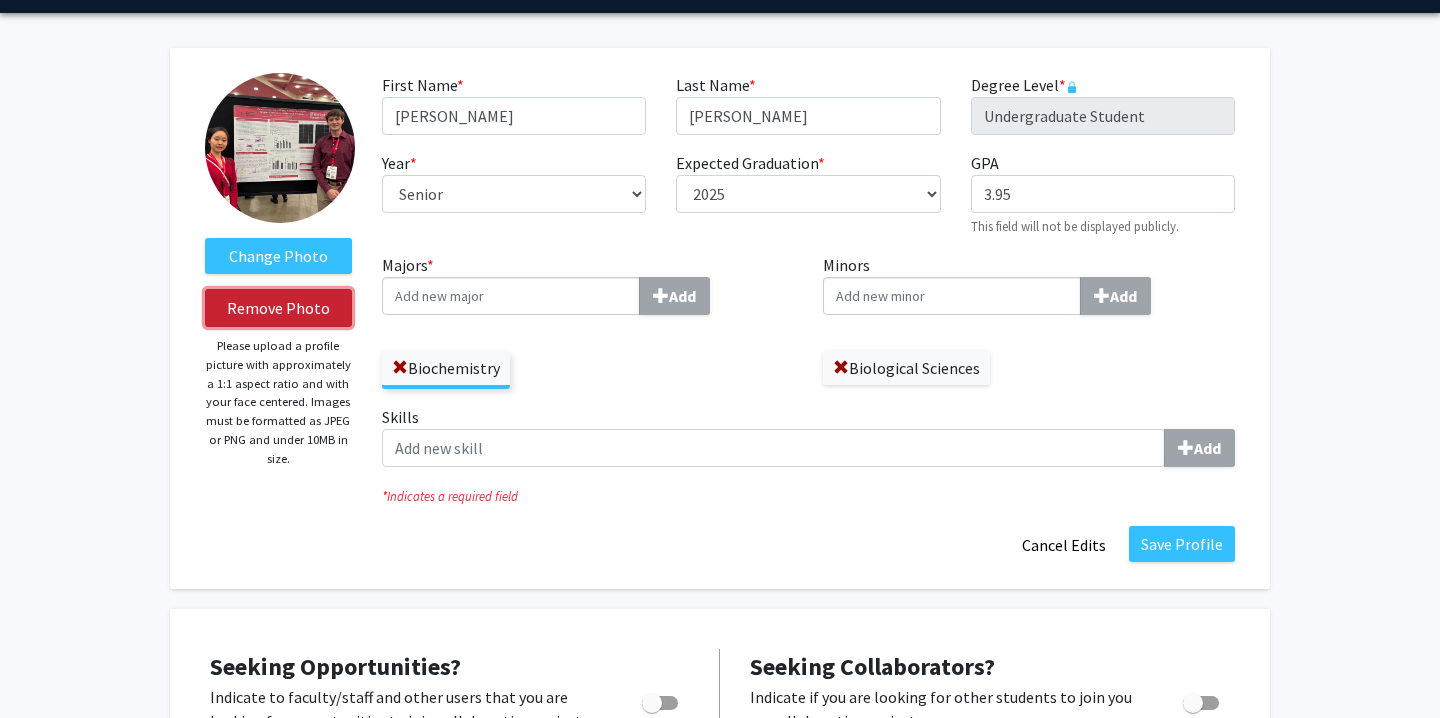 click on "Remove Photo" 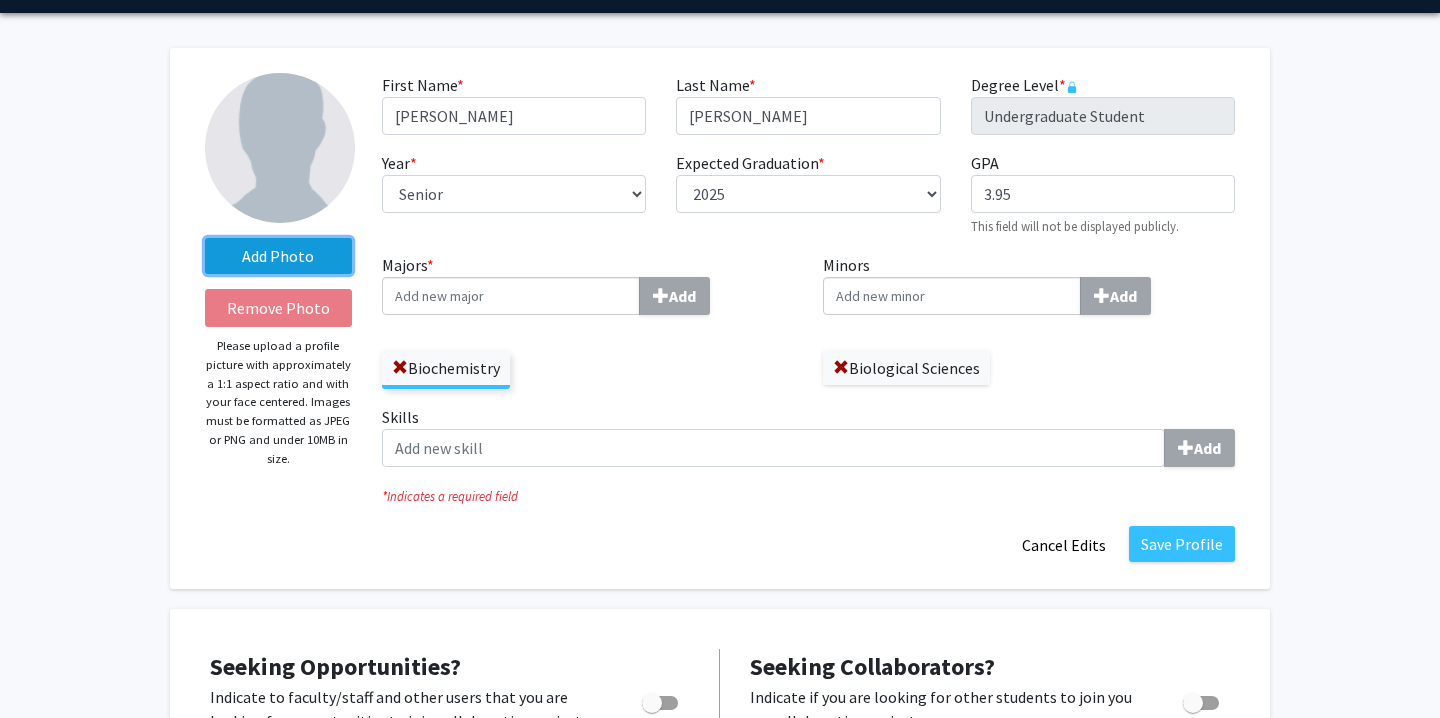 click on "Add Photo" 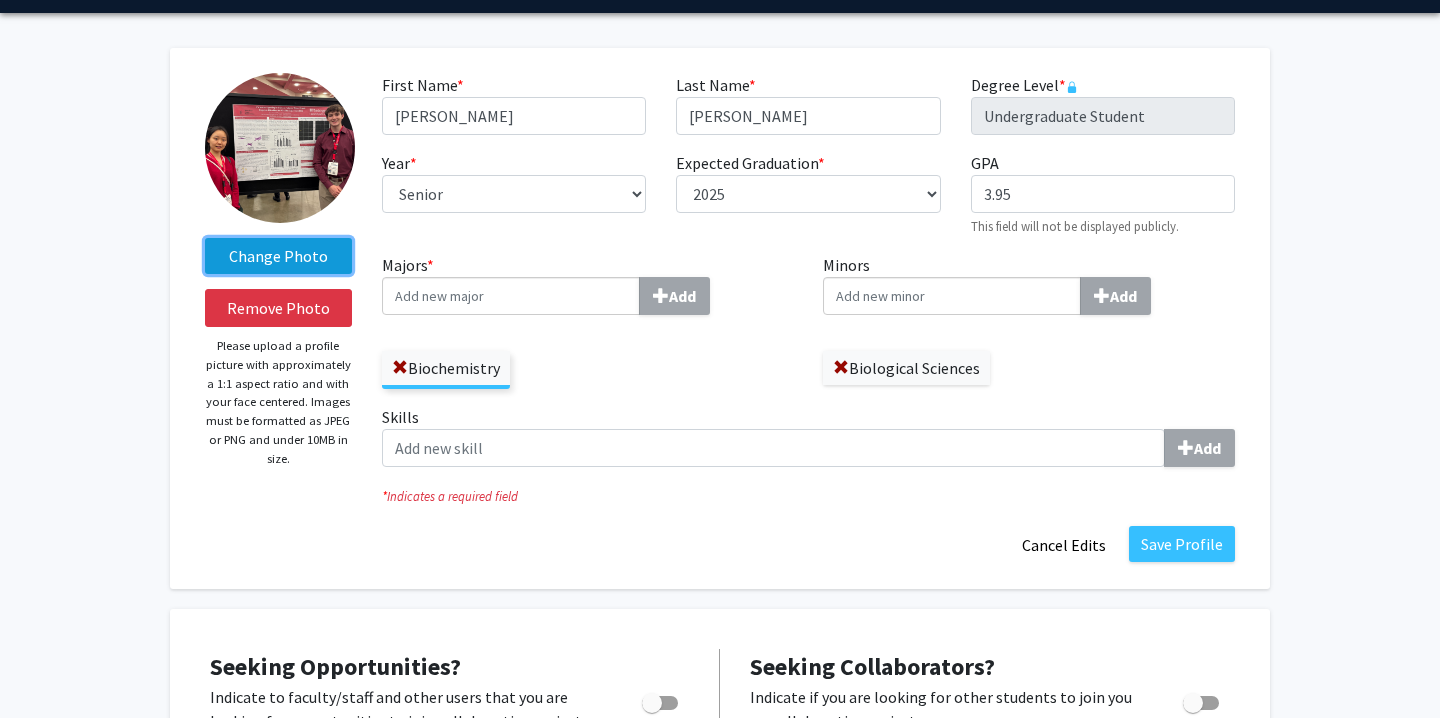 click on "Change Photo" 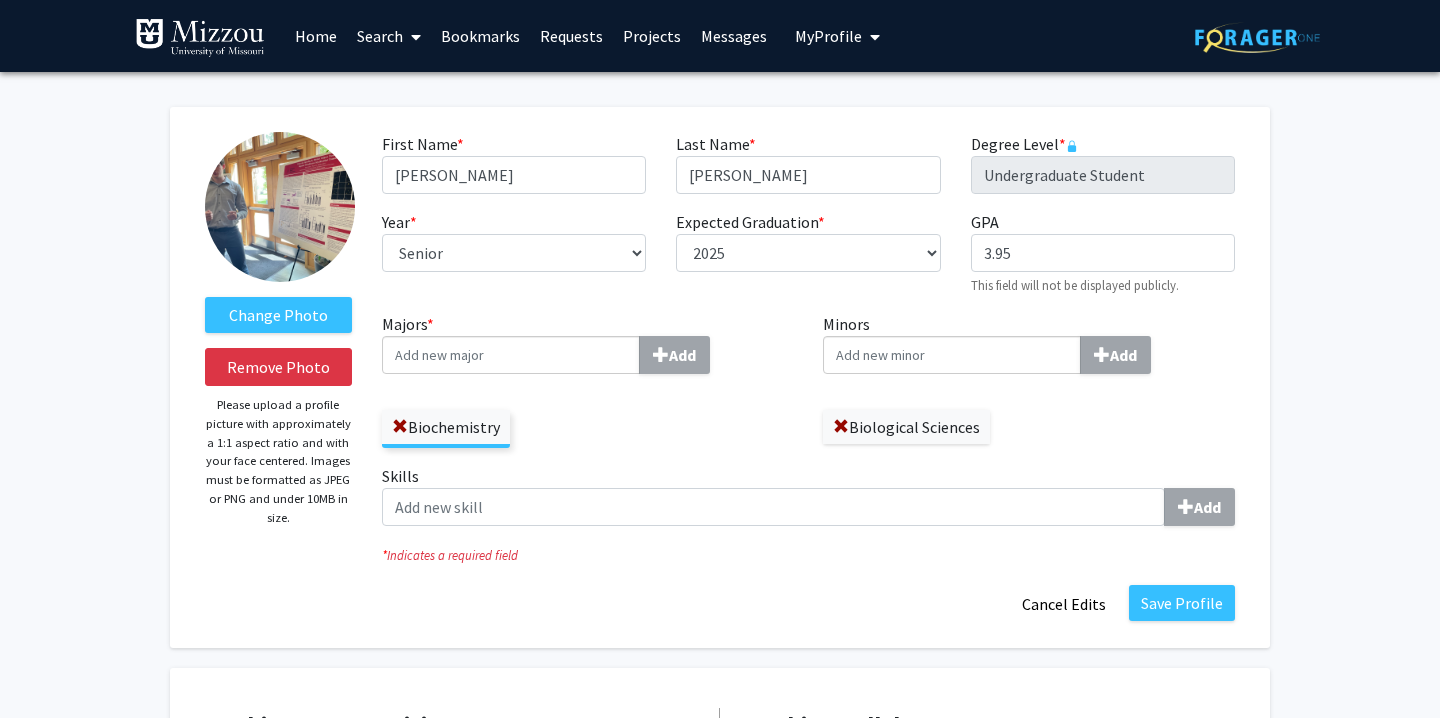 select on "senior" 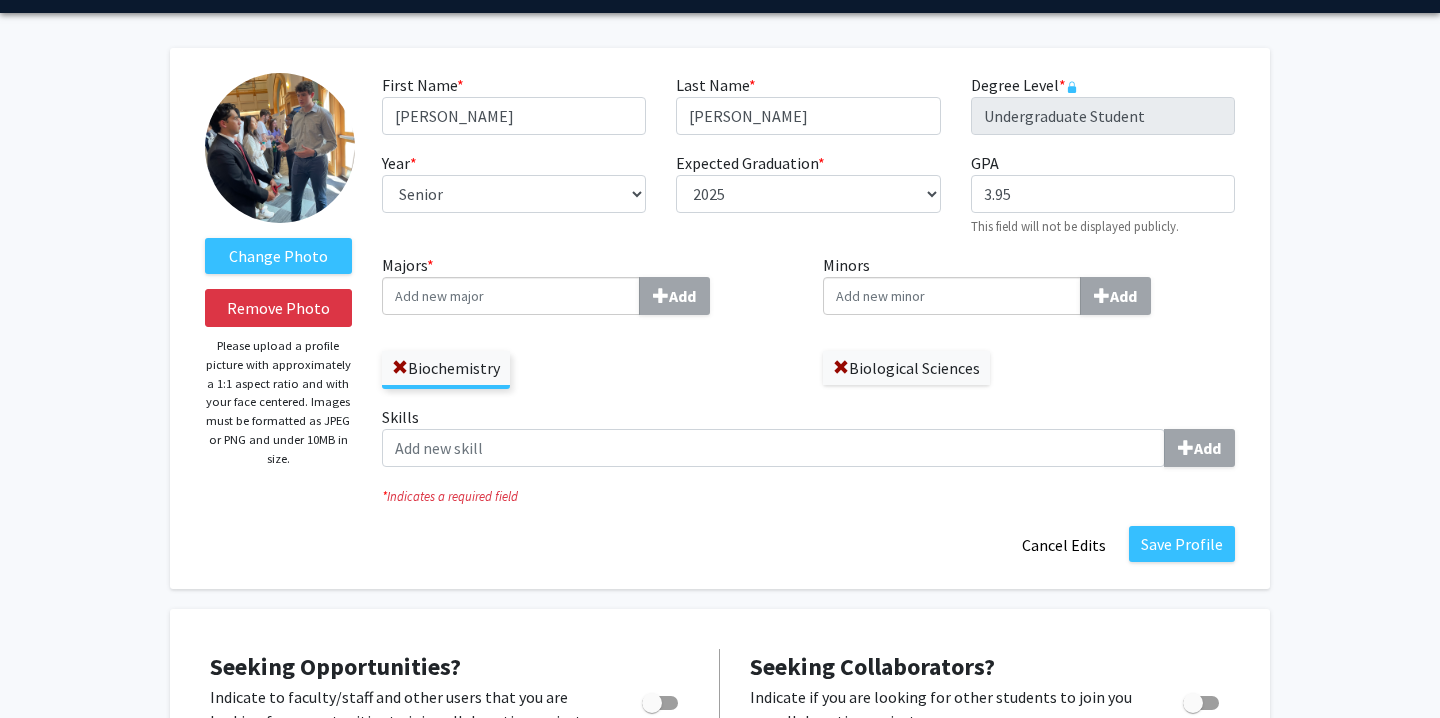 click on "Biochemistry" 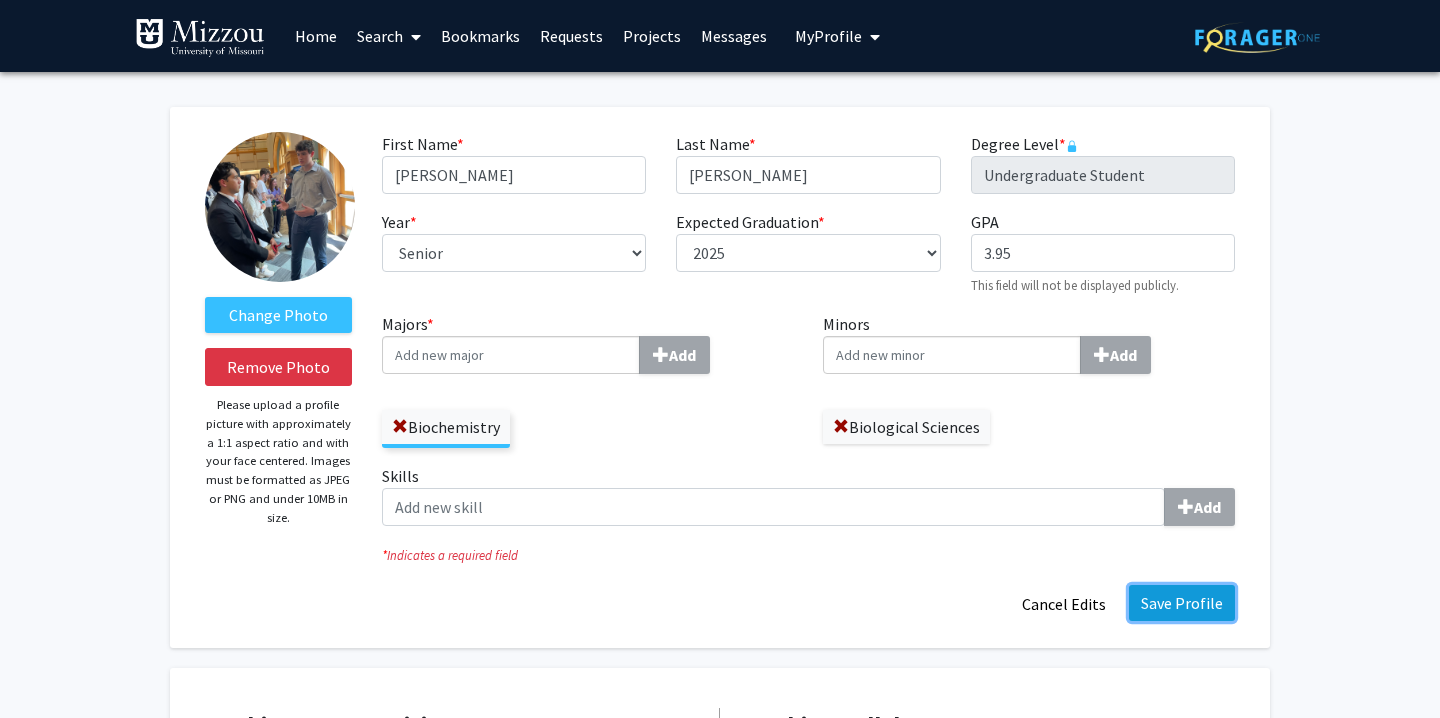 click on "Save Profile" 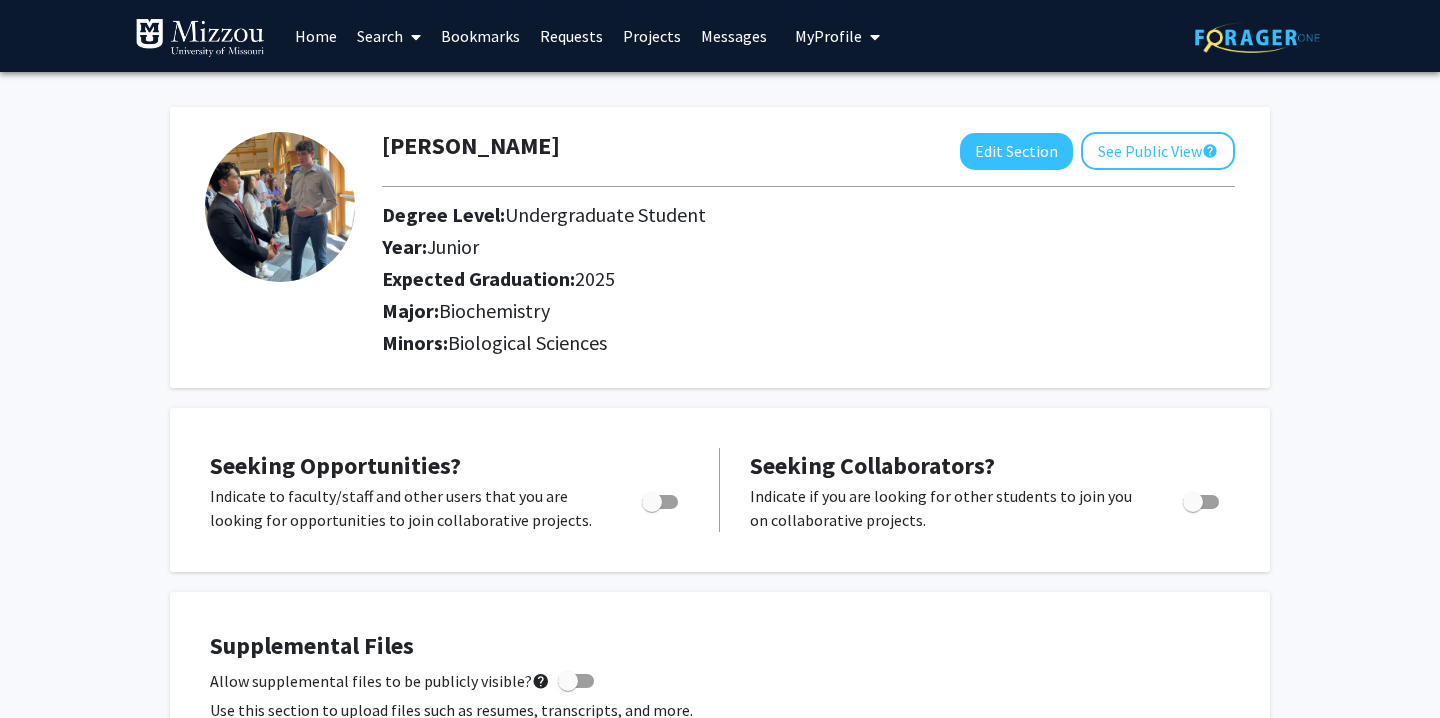 scroll, scrollTop: 17, scrollLeft: 0, axis: vertical 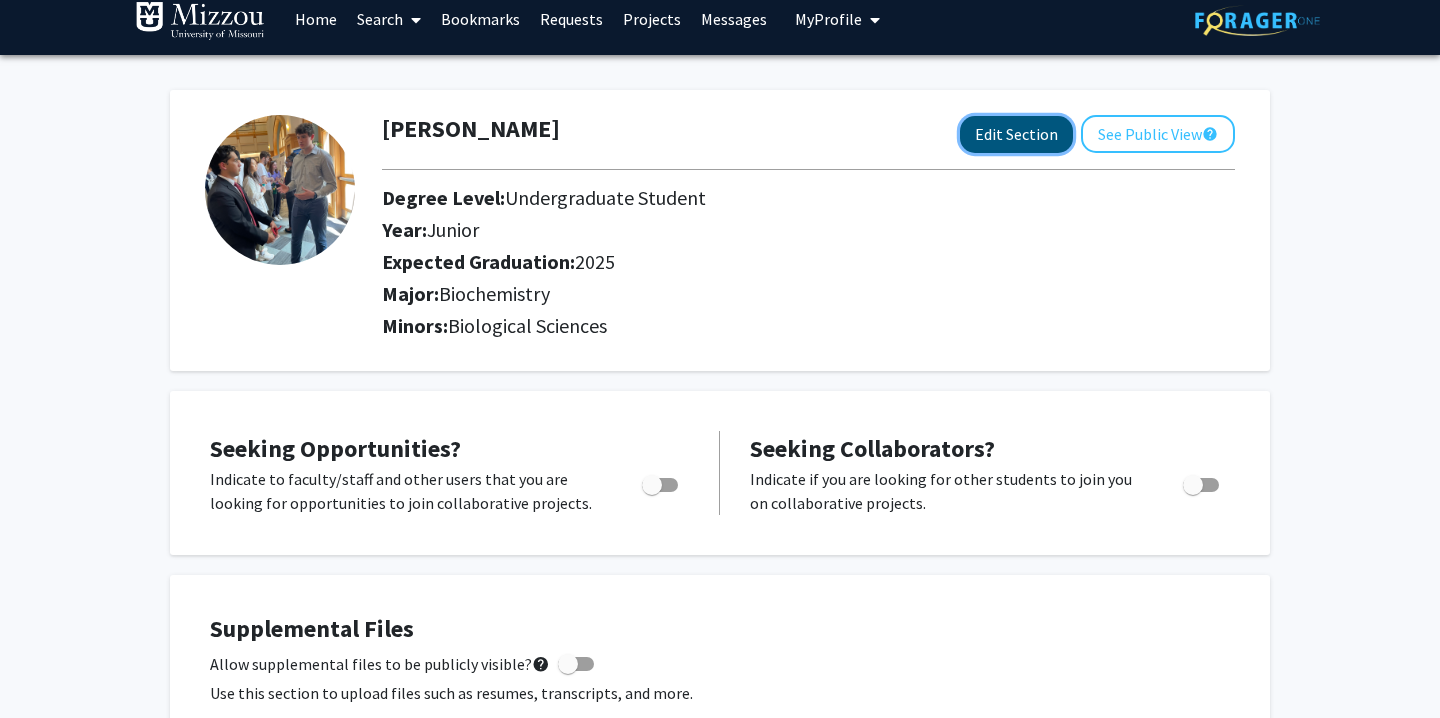 click on "Edit Section" 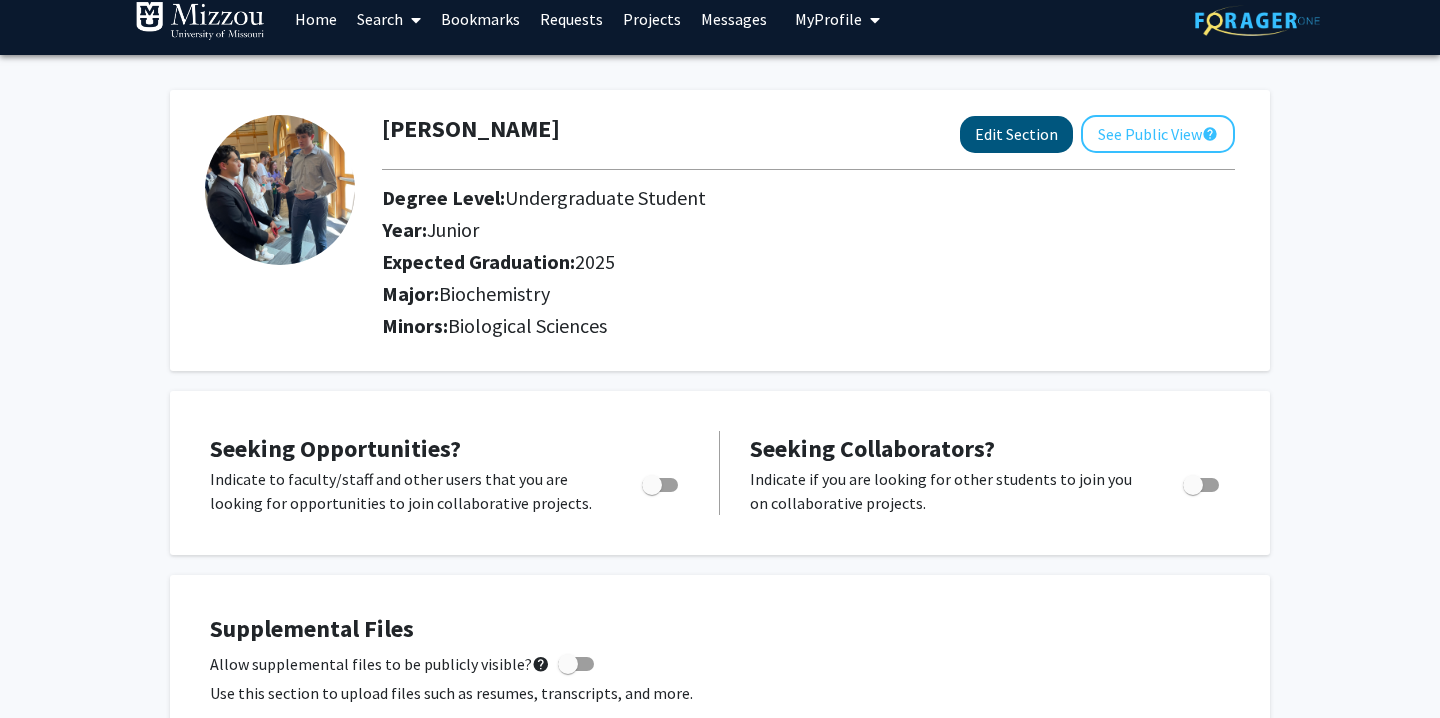 select on "junior" 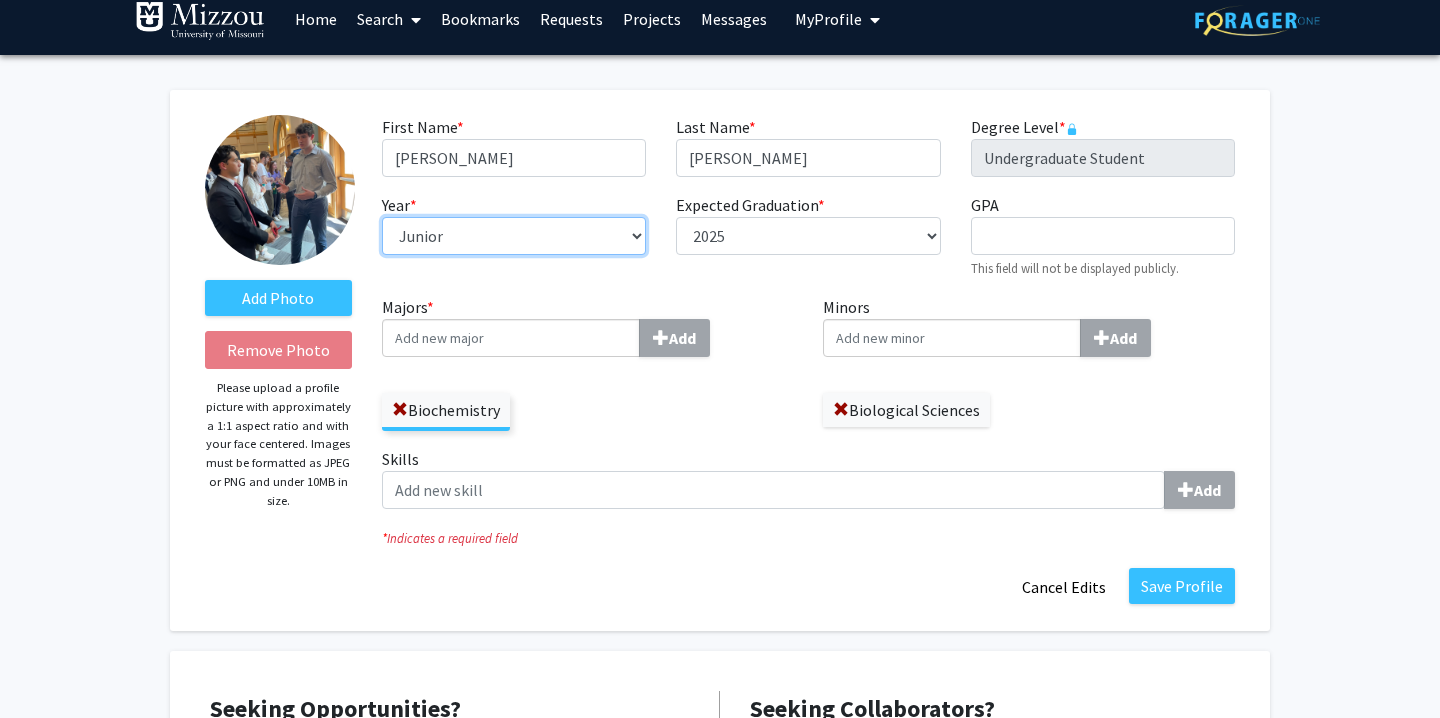 click on "---  First-year   Sophomore   Junior   Senior   Postbaccalaureate Certificate" at bounding box center (514, 236) 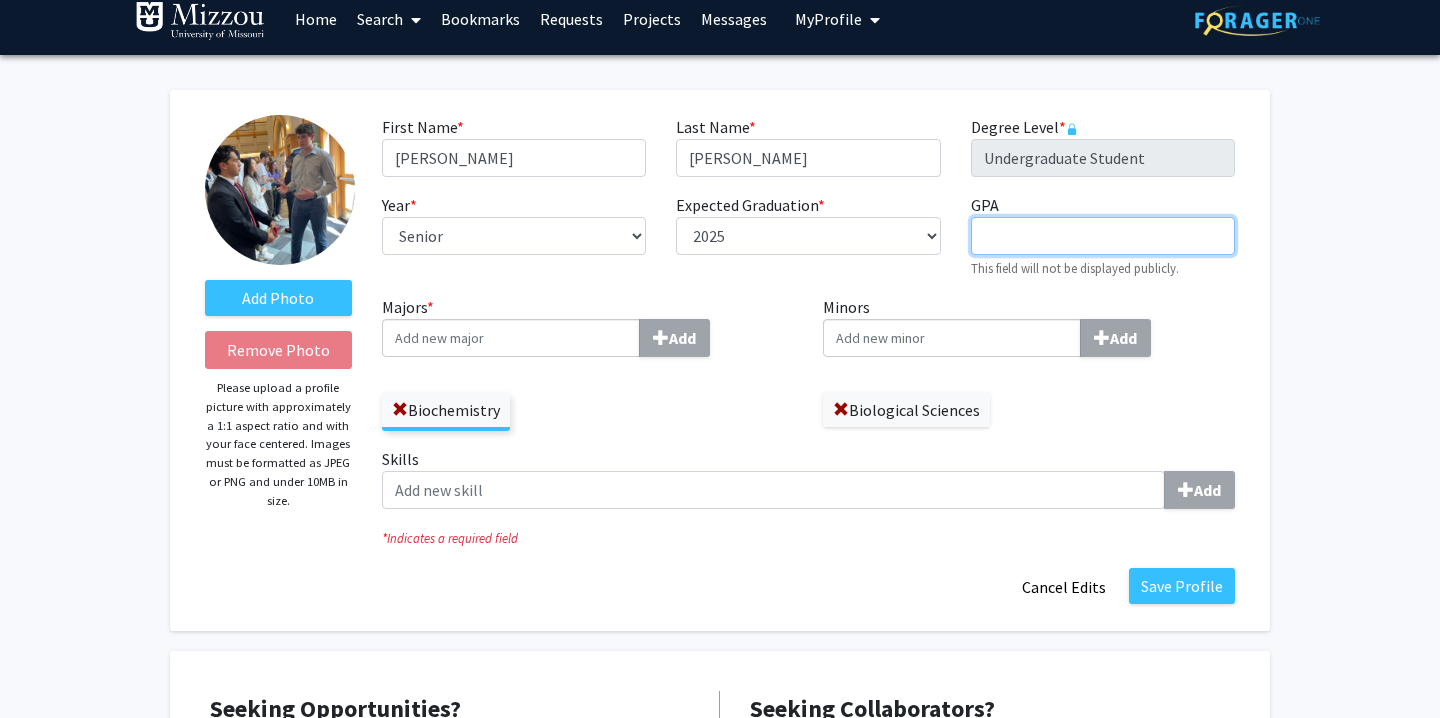 click on "GPA  required" at bounding box center (1103, 236) 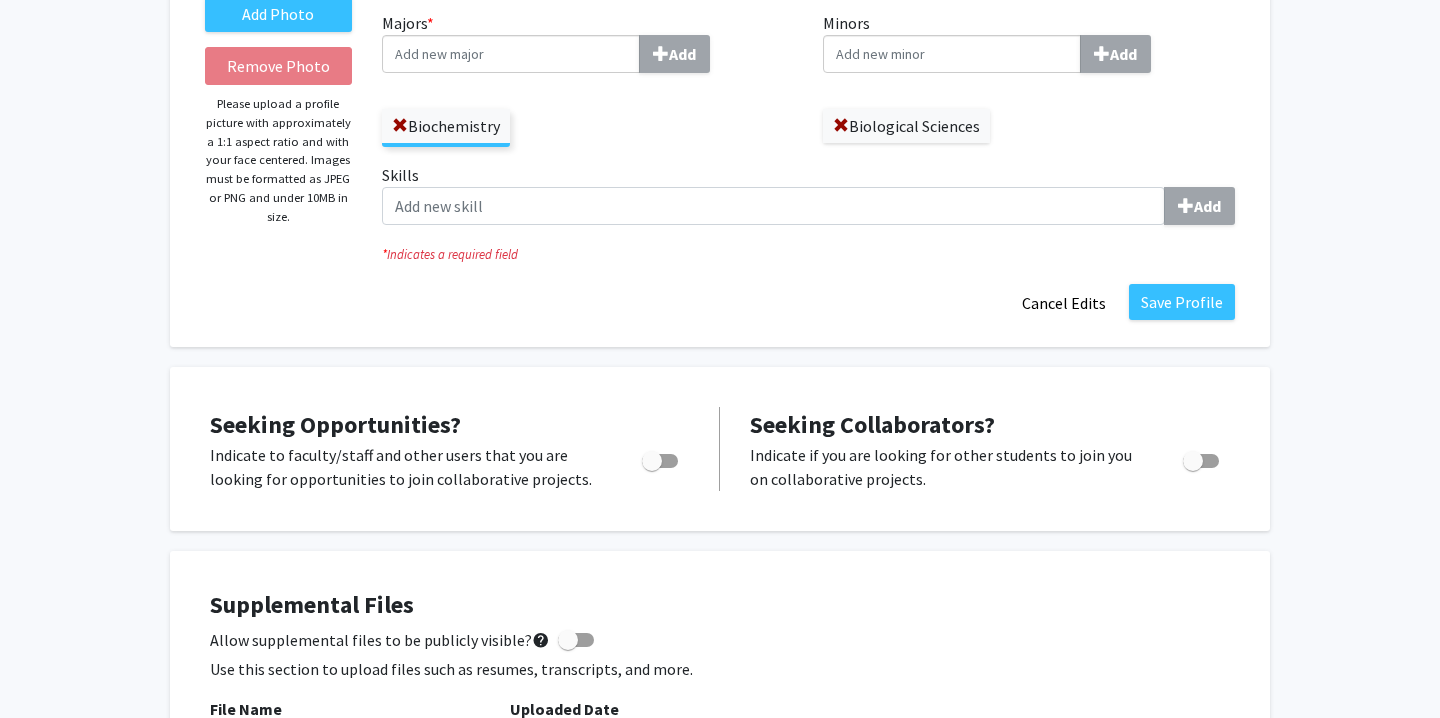 scroll, scrollTop: 303, scrollLeft: 0, axis: vertical 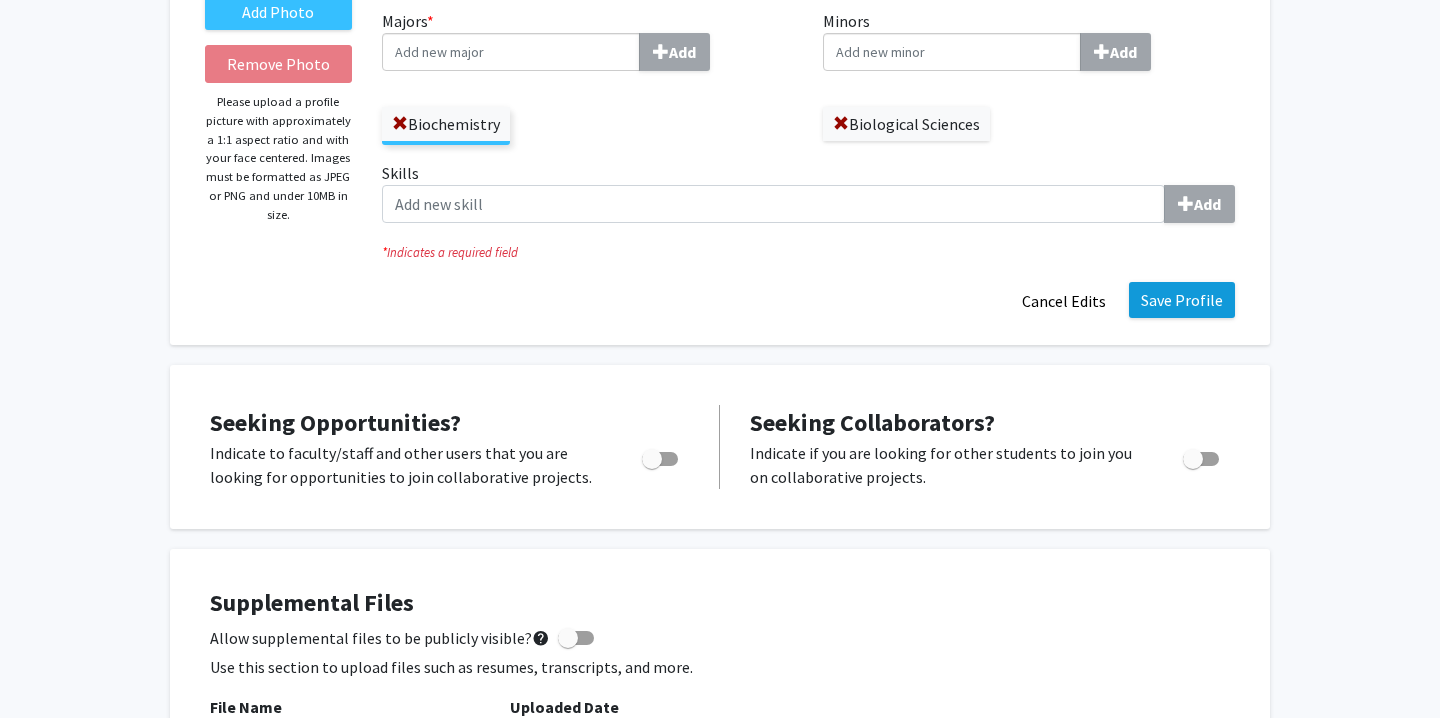 type on "3.95" 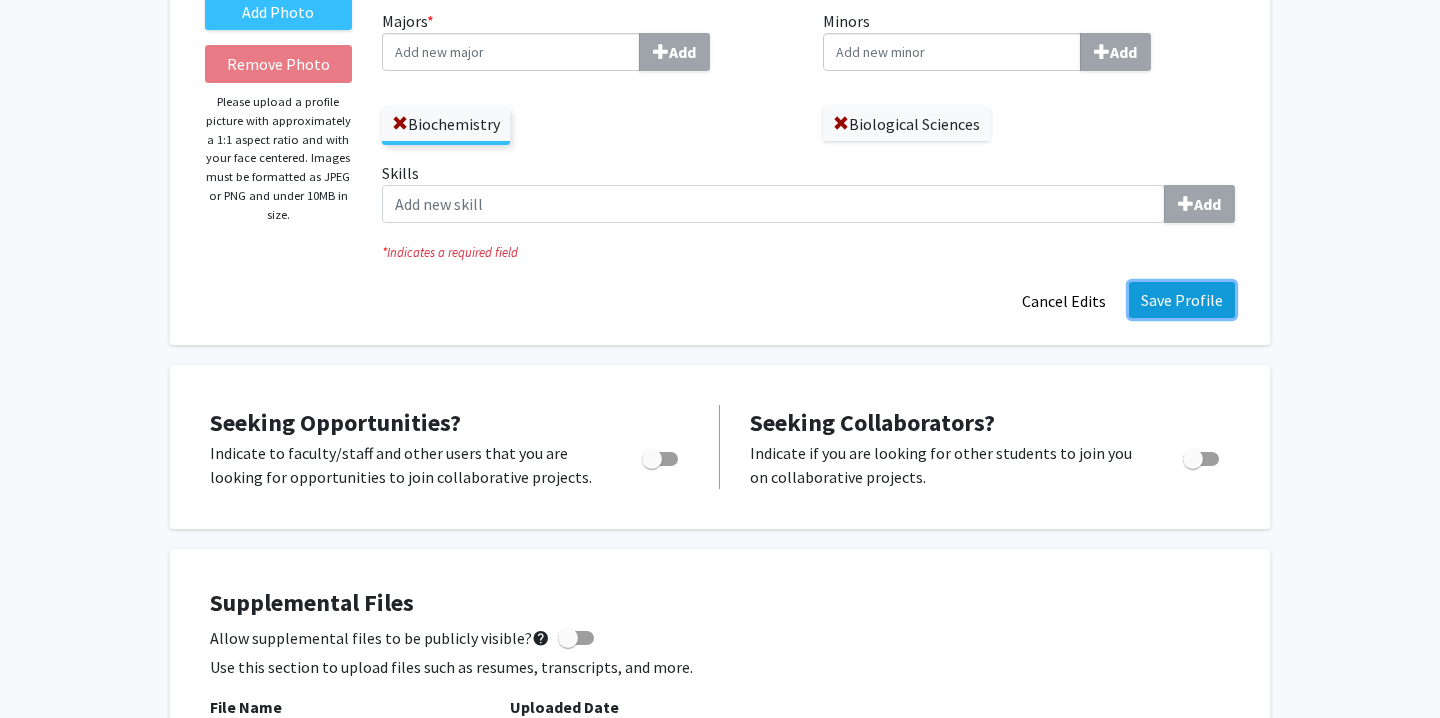 click on "Save Profile" 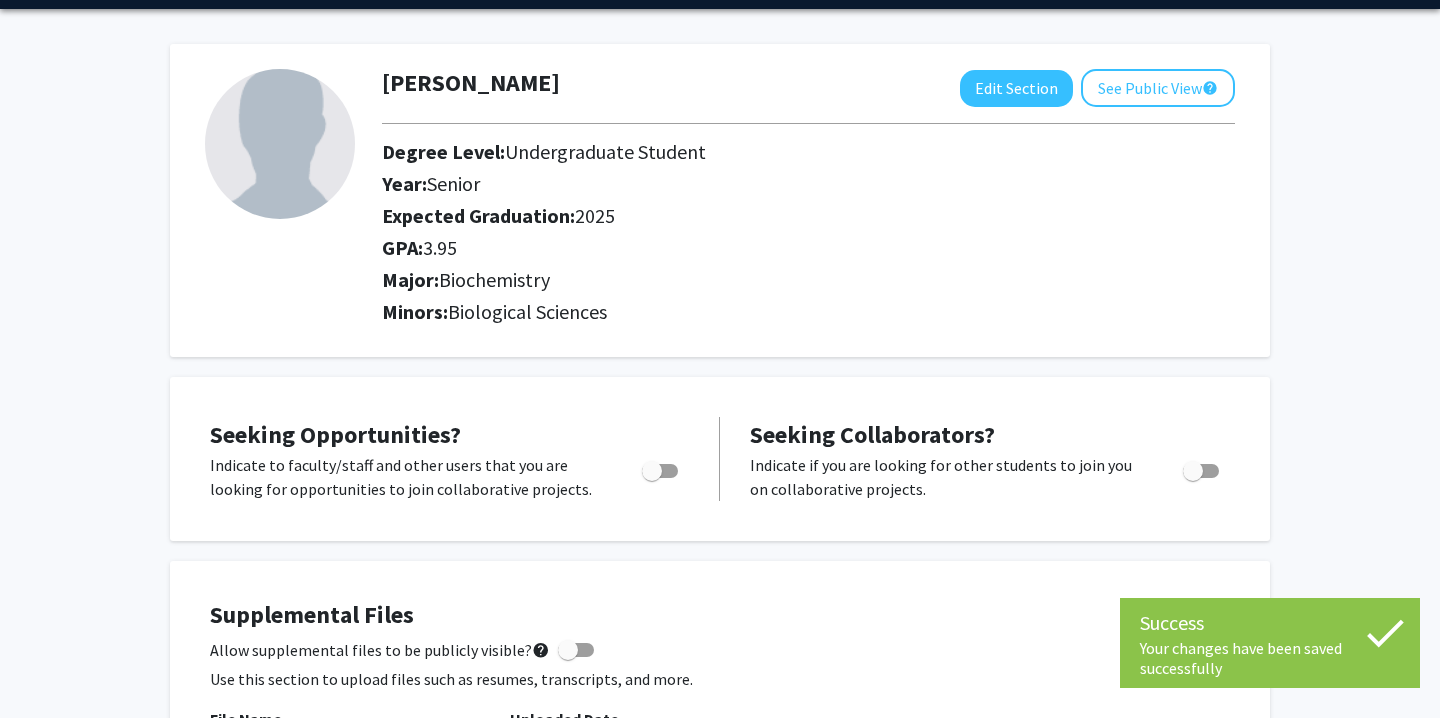 scroll, scrollTop: 0, scrollLeft: 0, axis: both 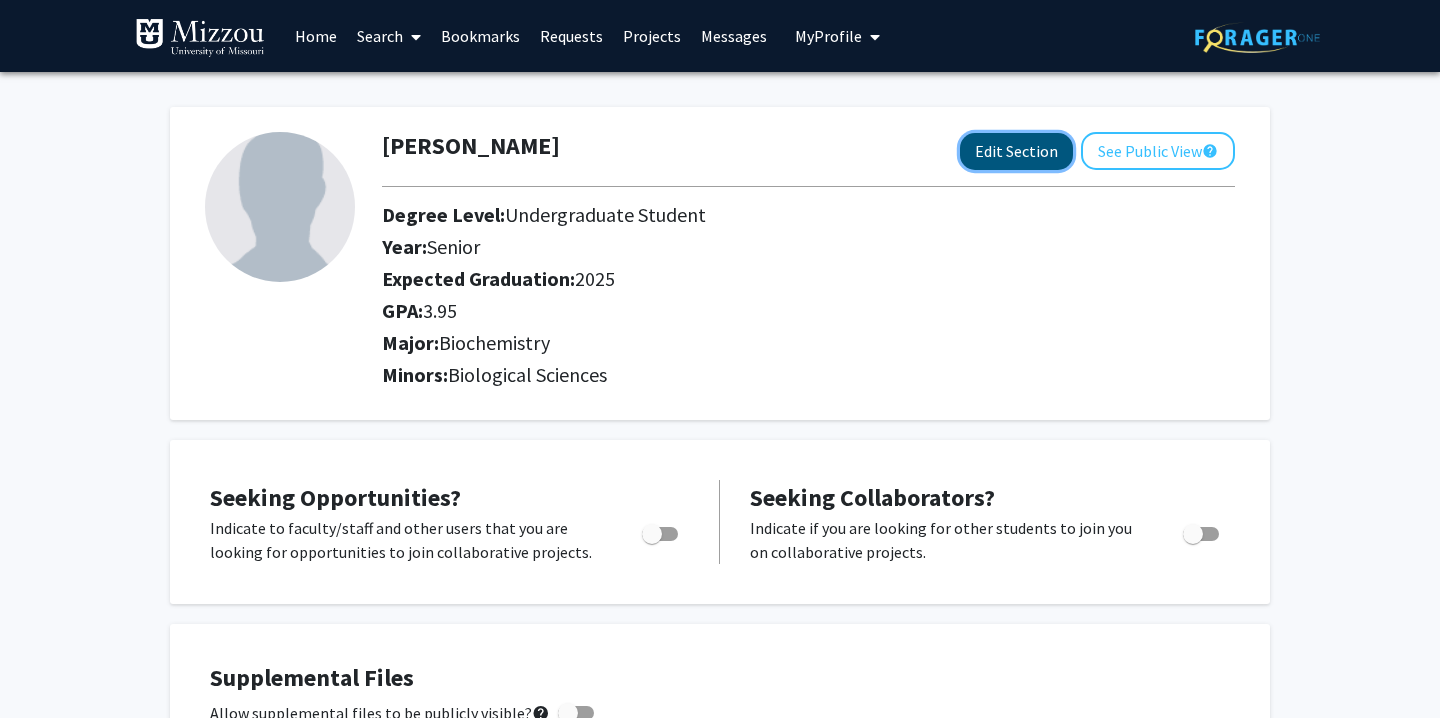 click on "Edit Section" 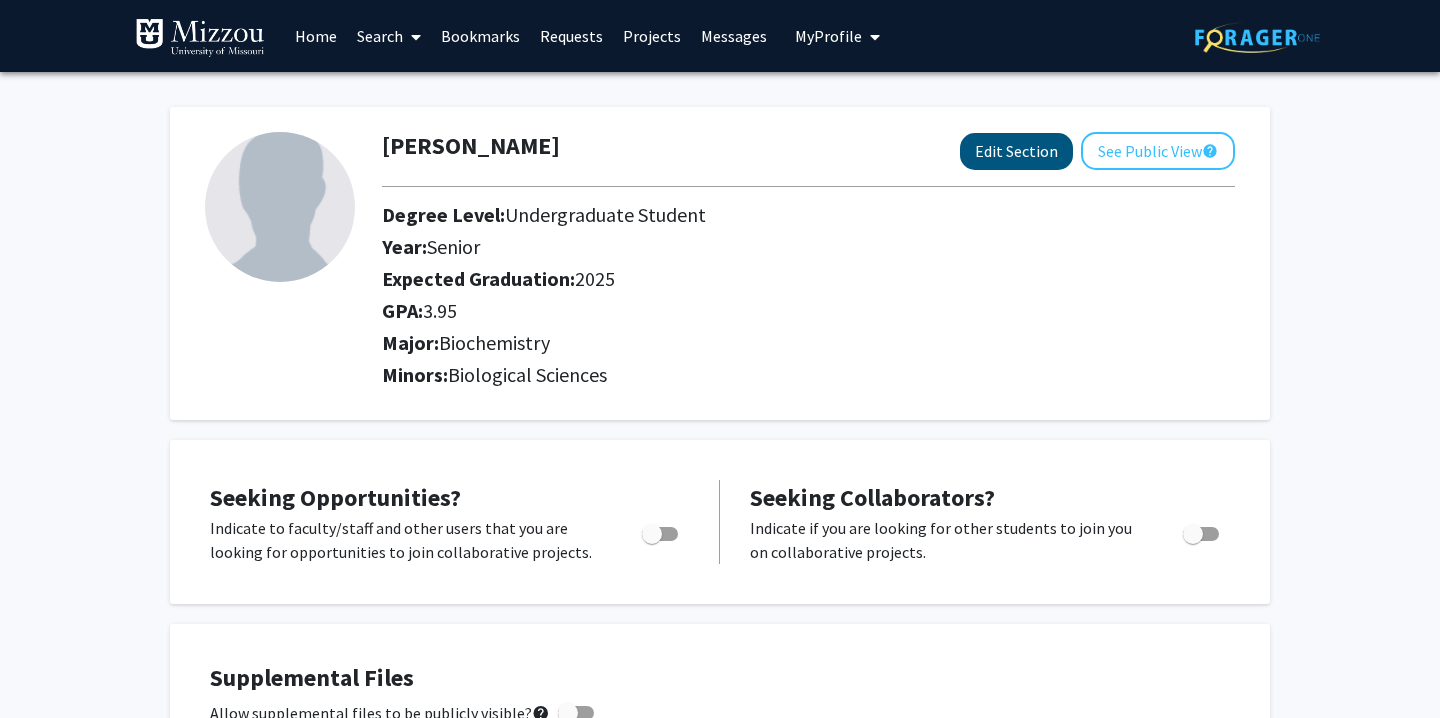select on "senior" 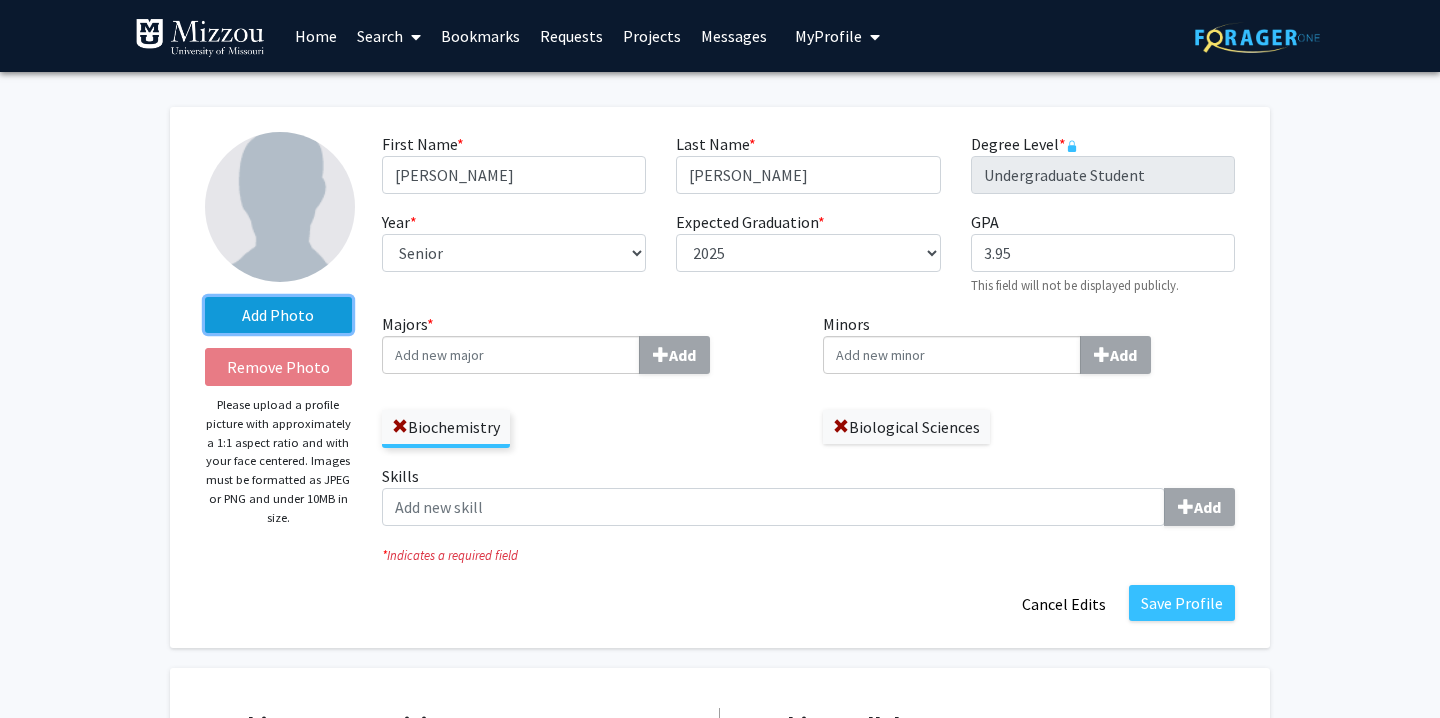 click on "Add Photo" 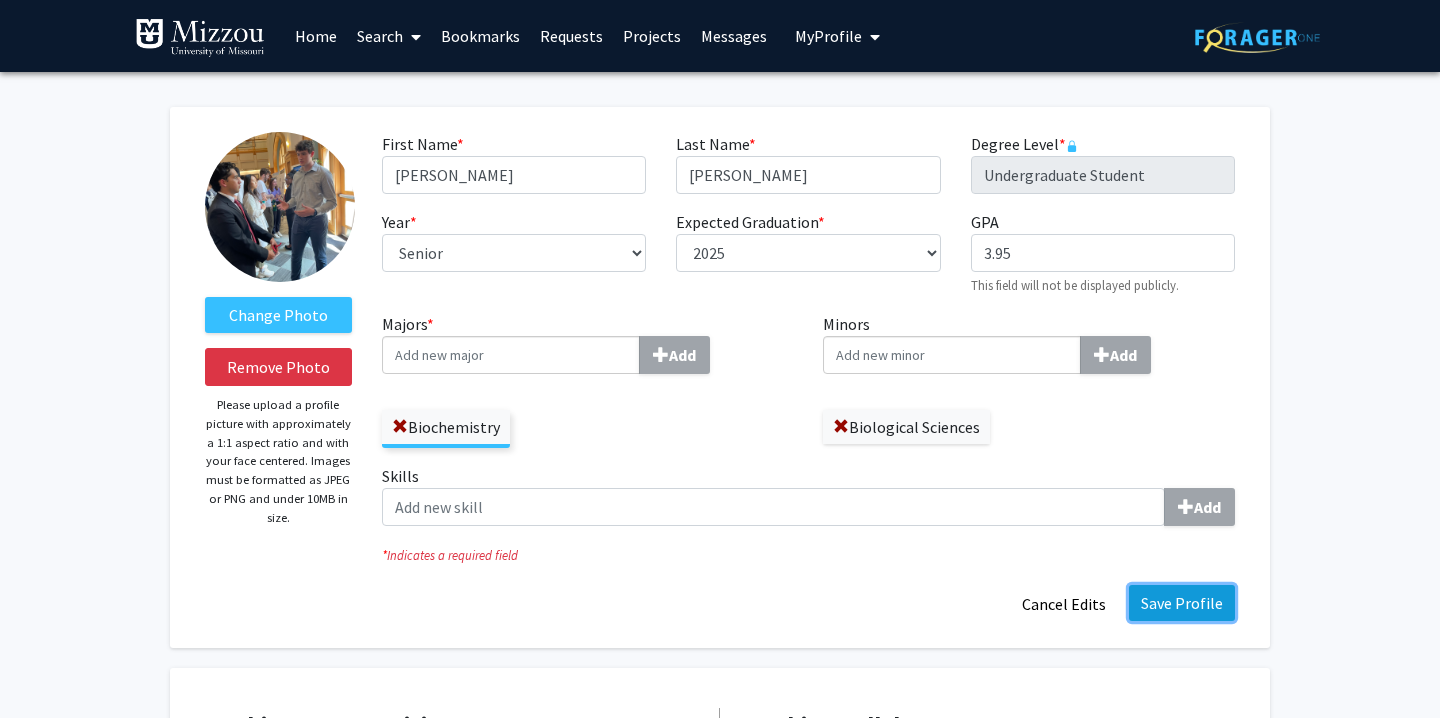 click on "Save Profile" 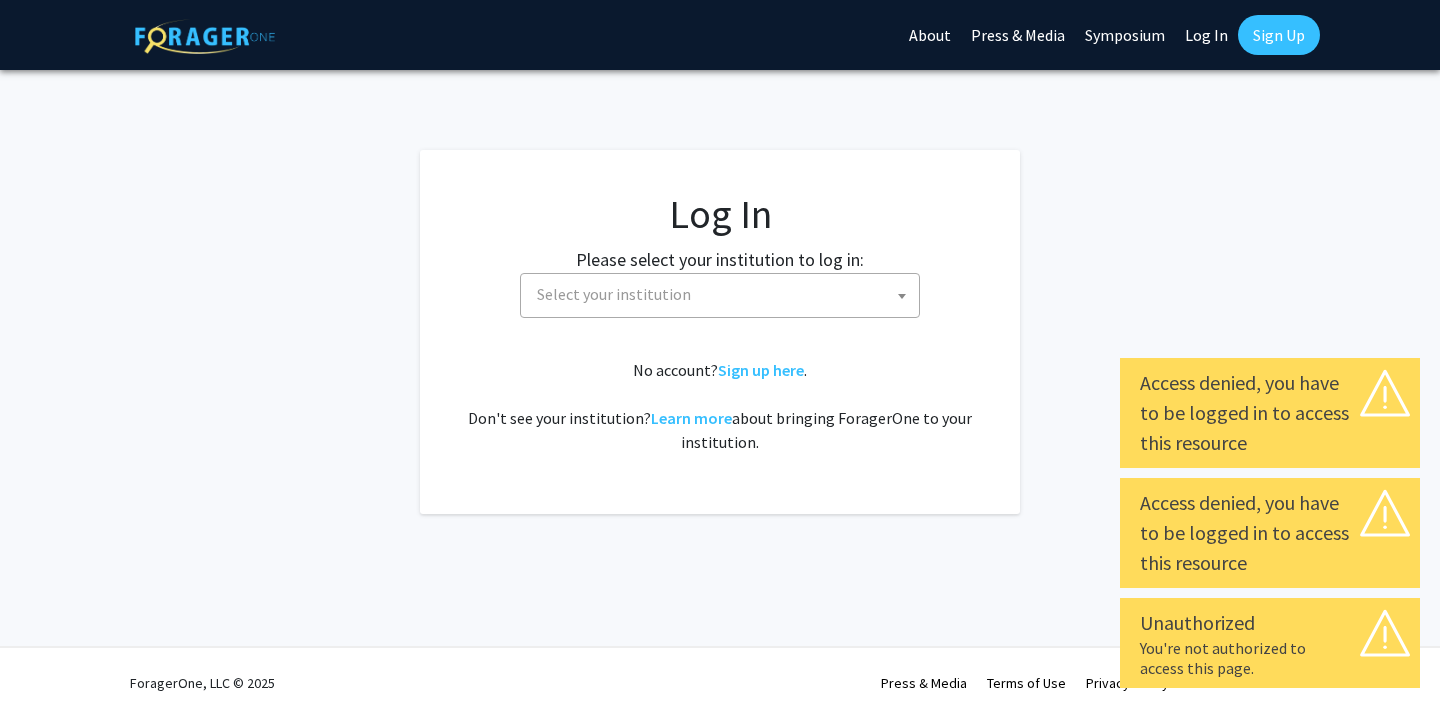 select 